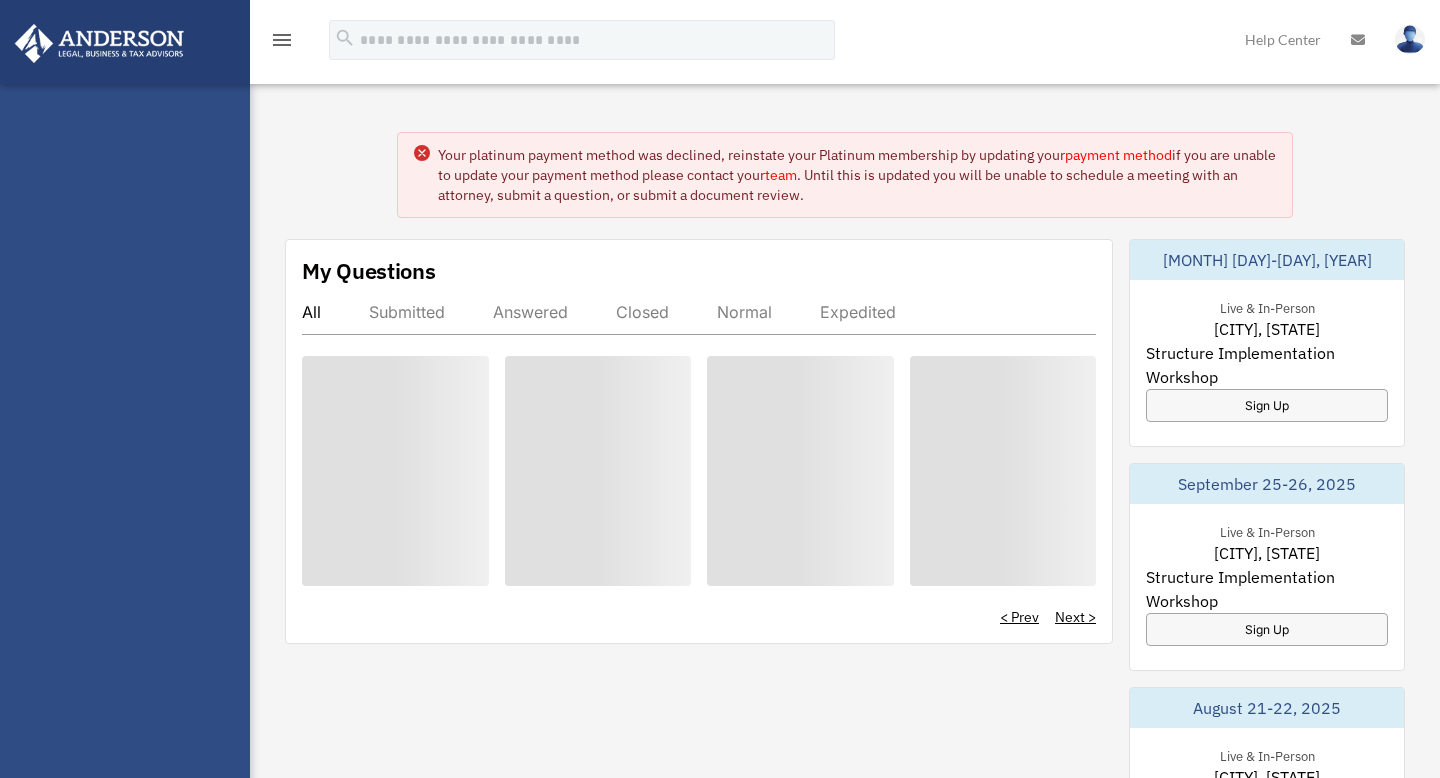 scroll, scrollTop: 0, scrollLeft: 0, axis: both 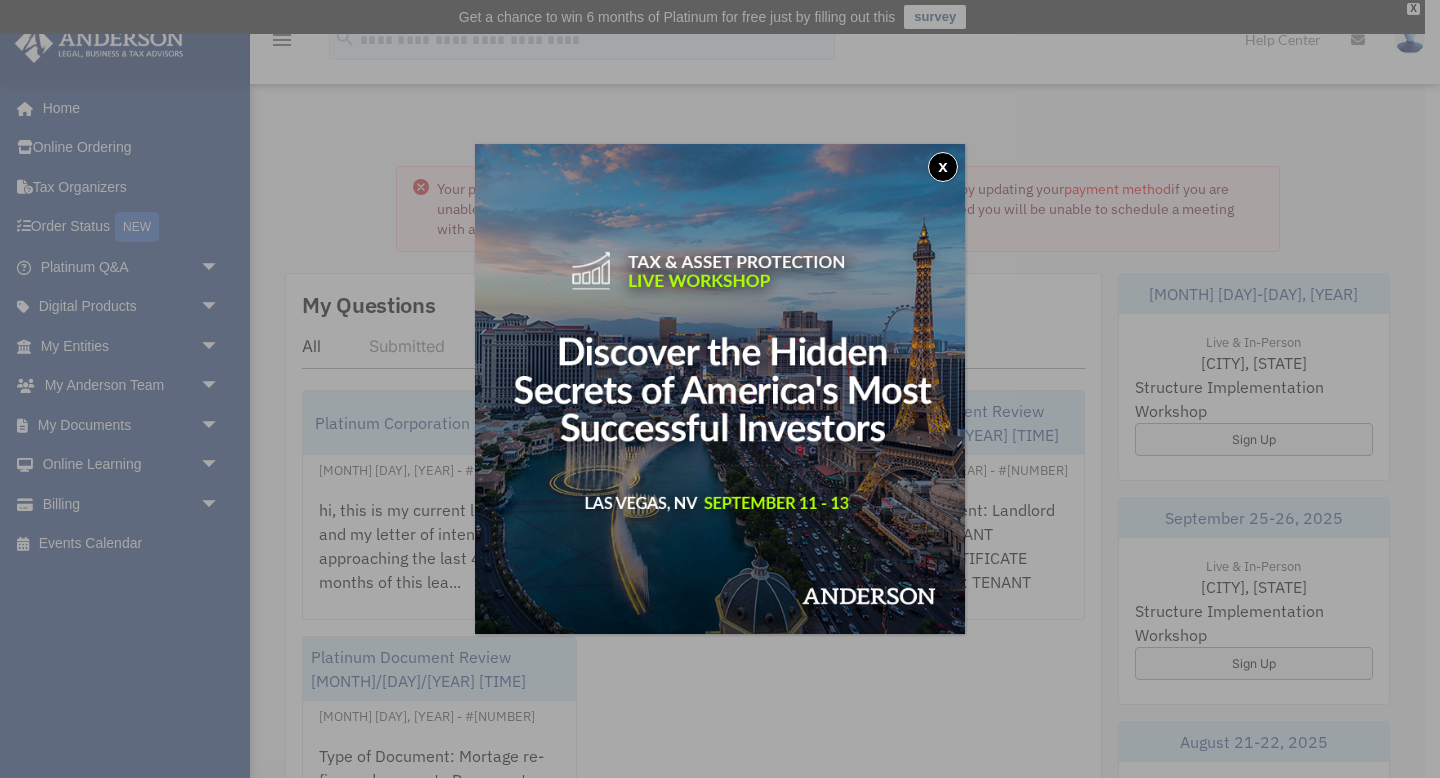 click on "x" at bounding box center [943, 167] 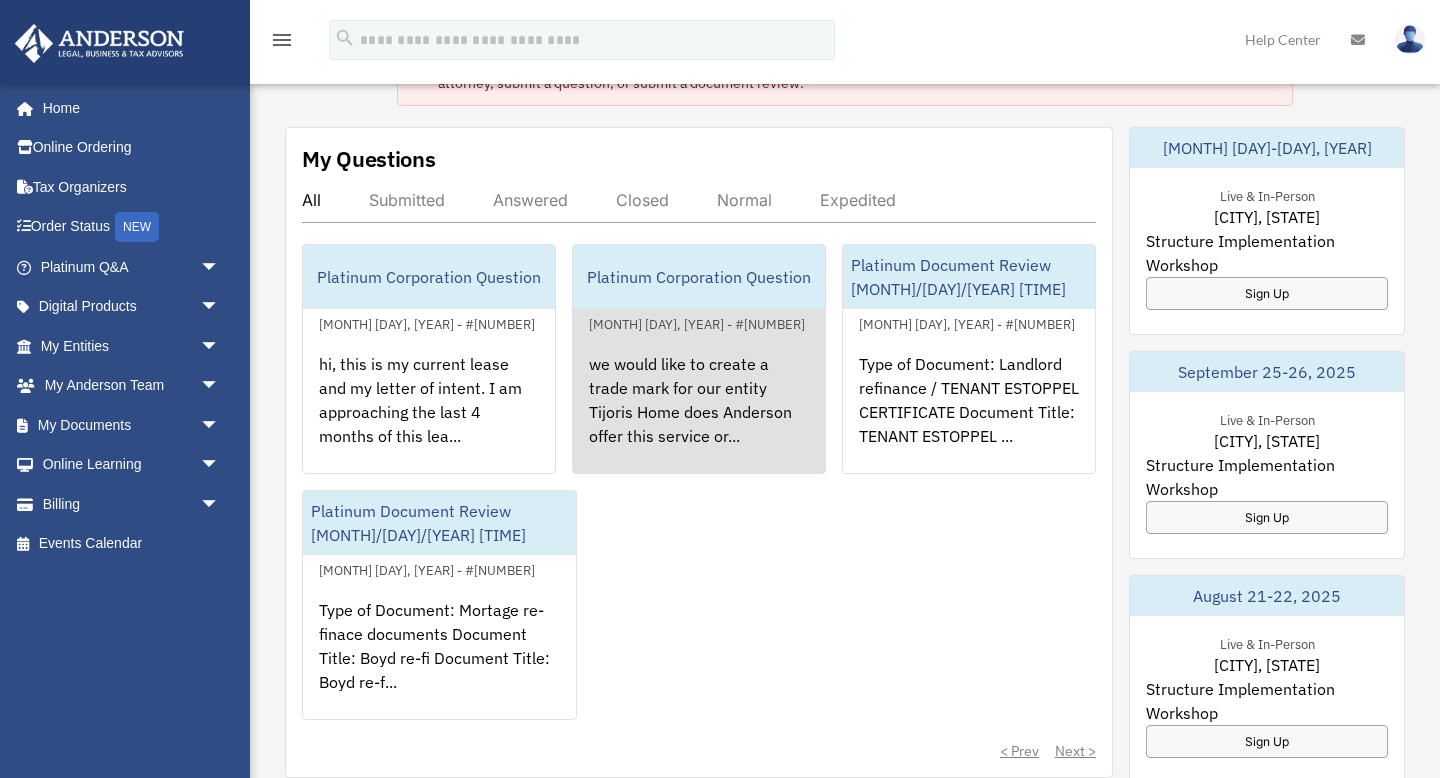 scroll, scrollTop: 140, scrollLeft: 0, axis: vertical 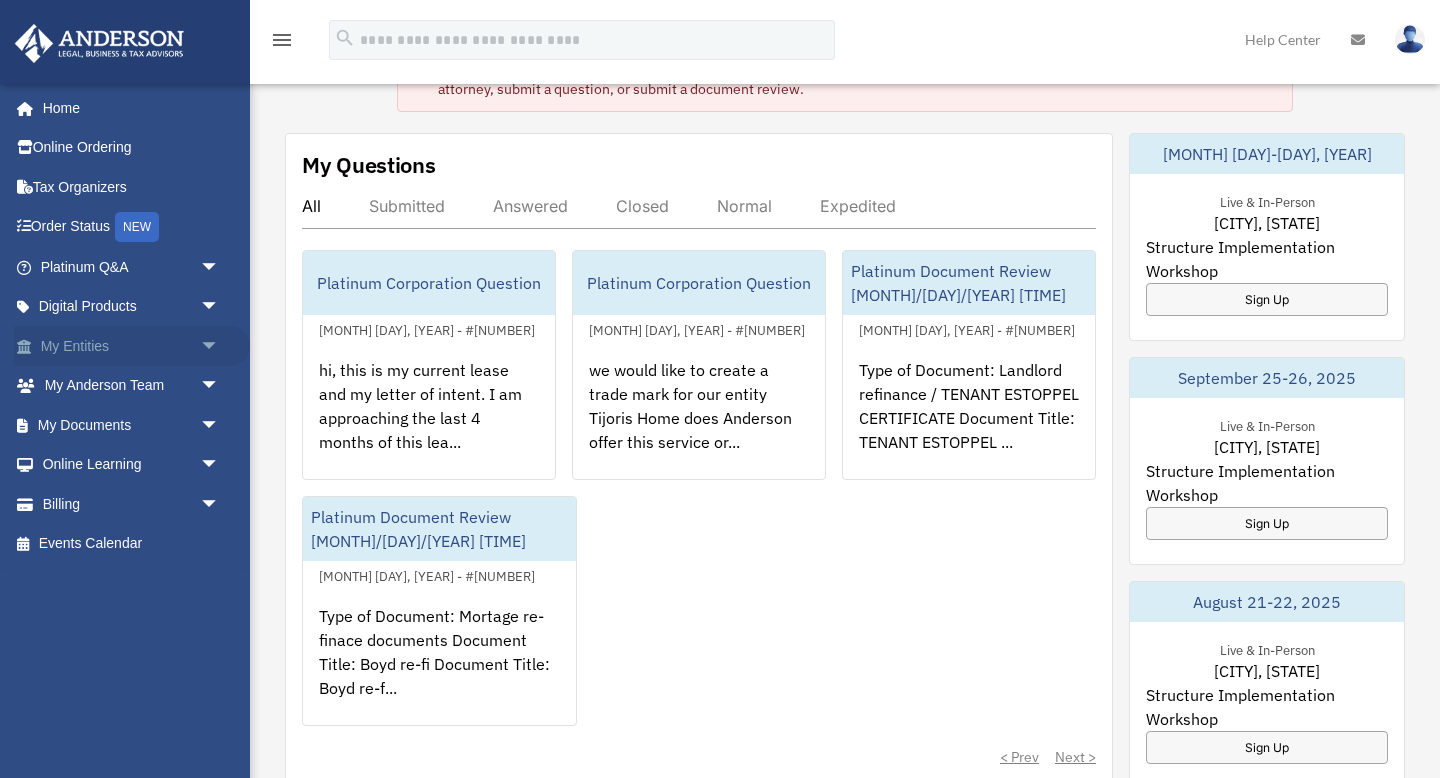 click on "My Entities arrow_drop_down" at bounding box center (132, 346) 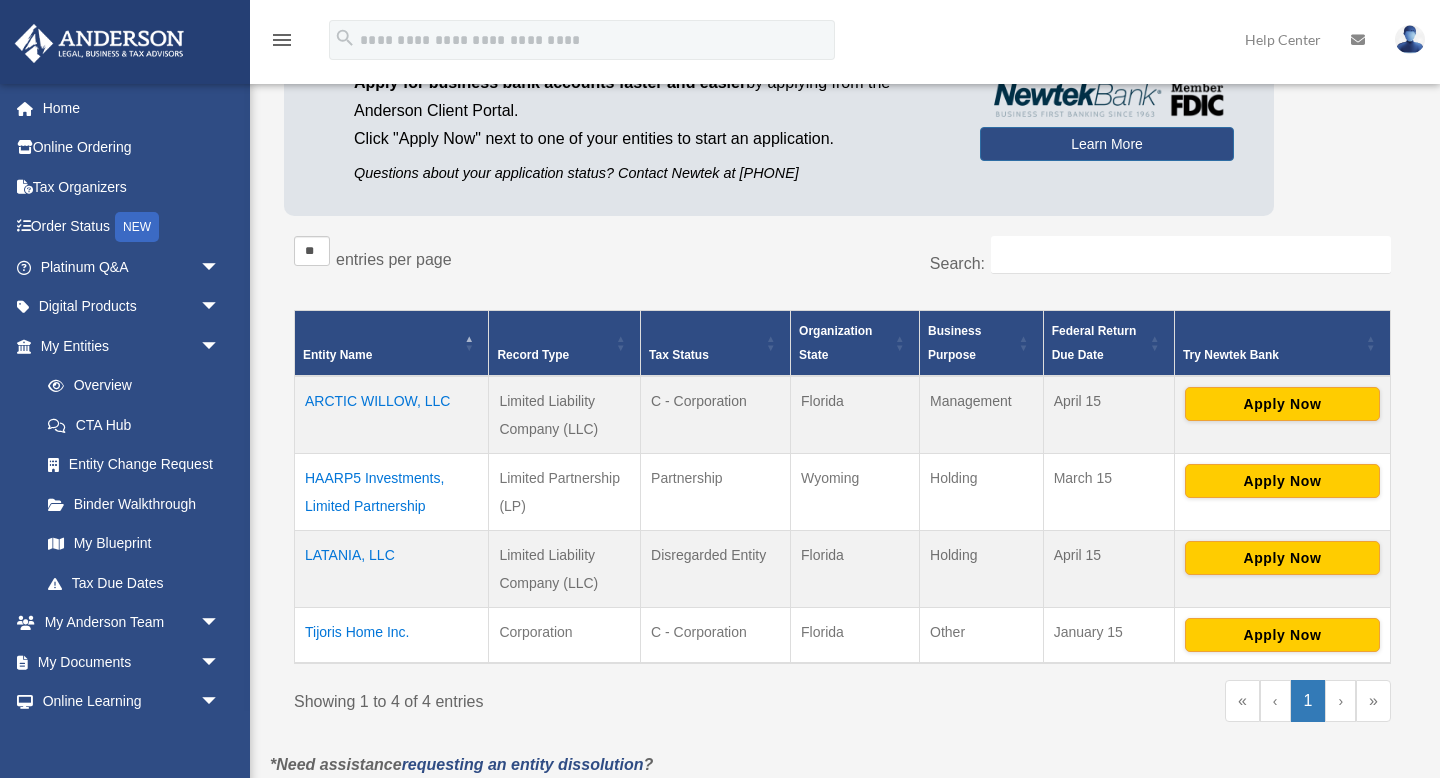 scroll, scrollTop: 233, scrollLeft: 0, axis: vertical 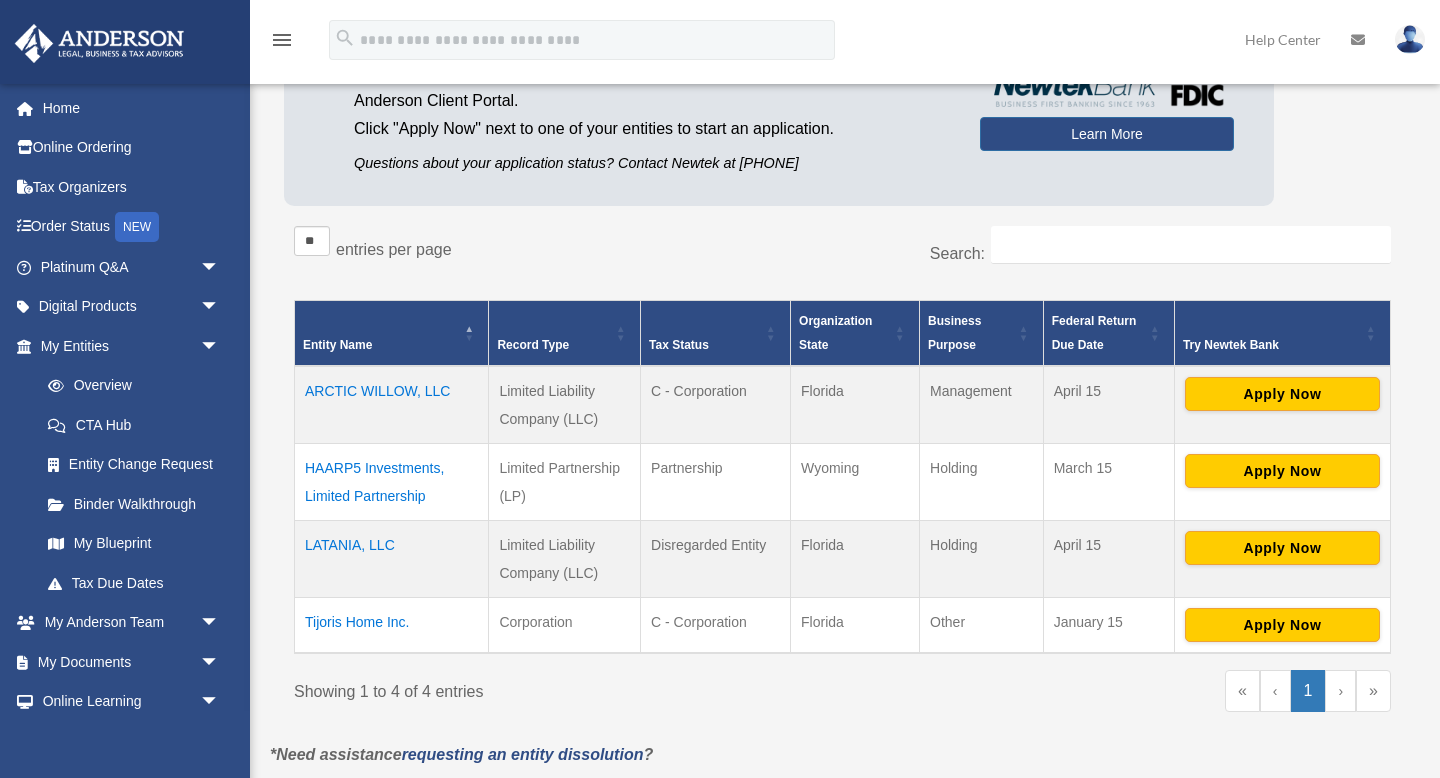 click on "LATANIA, LLC" at bounding box center (392, 558) 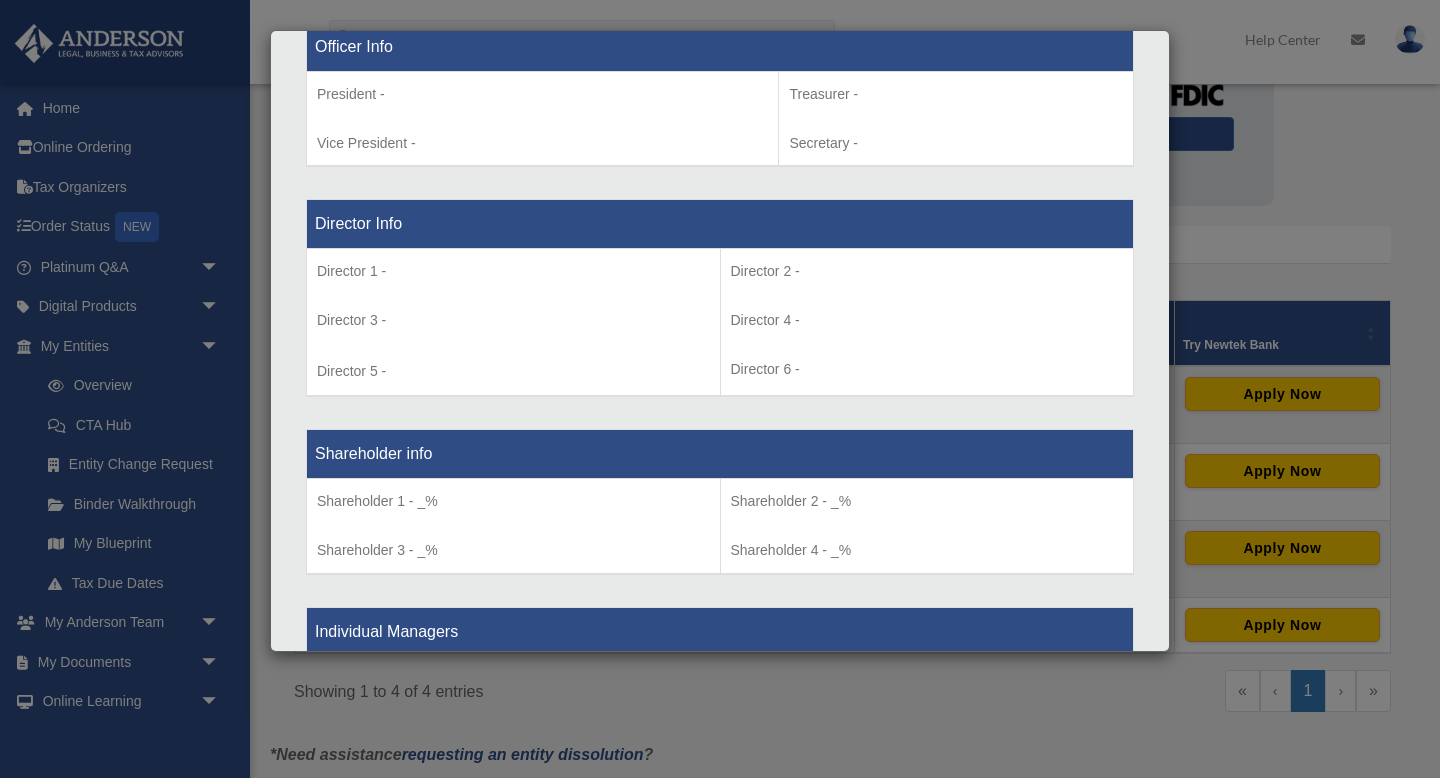 scroll, scrollTop: 1379, scrollLeft: 0, axis: vertical 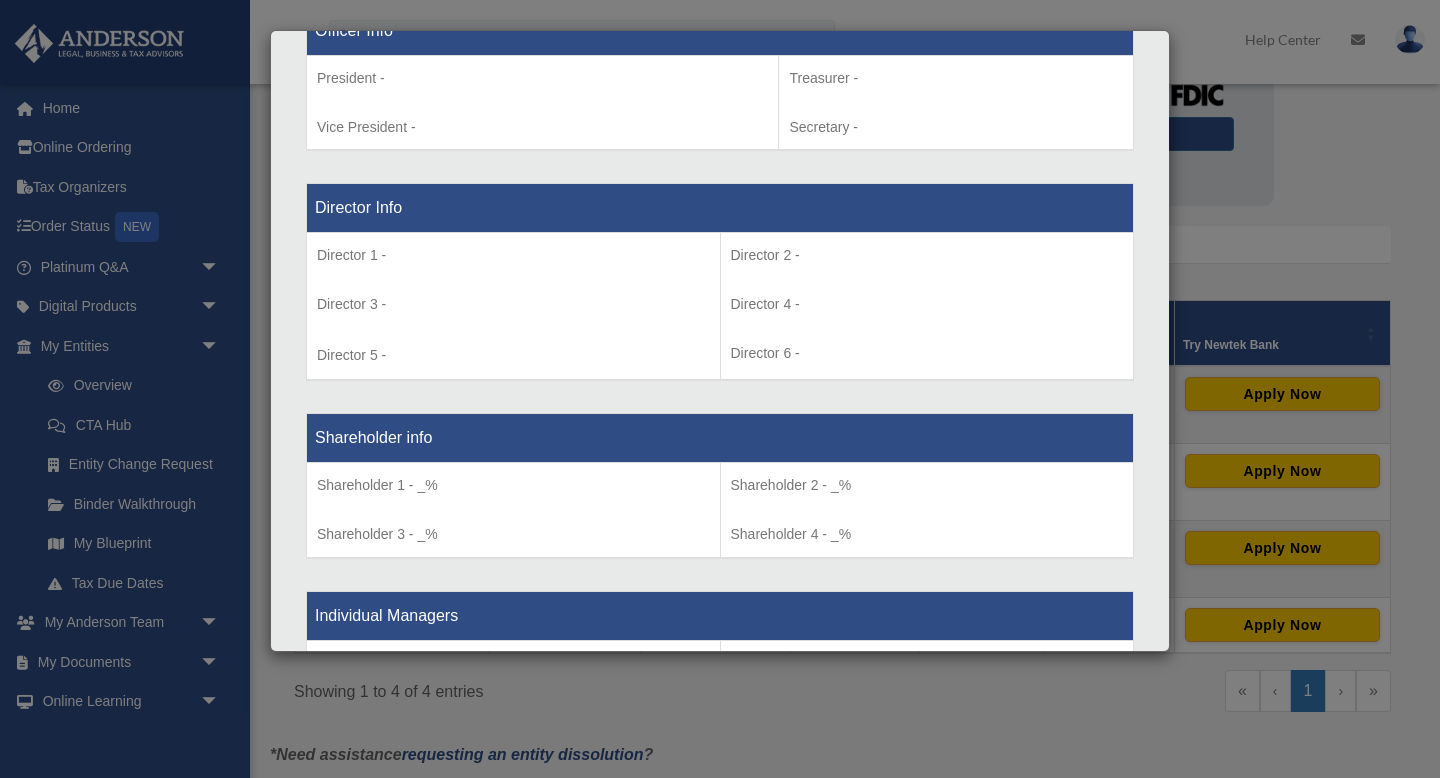 click on "Director 2 -
Director 4 -
Director 6 -" at bounding box center [927, 307] 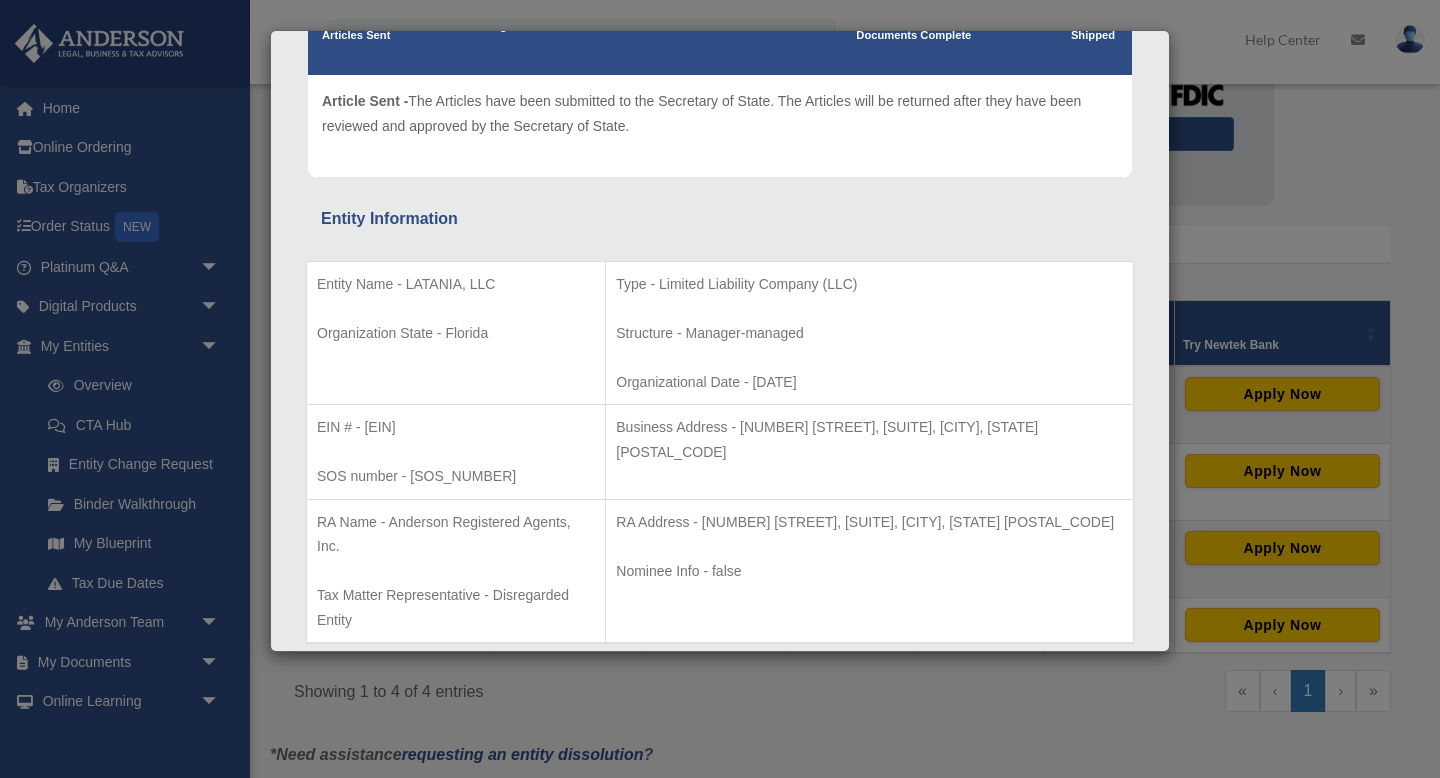 scroll, scrollTop: 0, scrollLeft: 0, axis: both 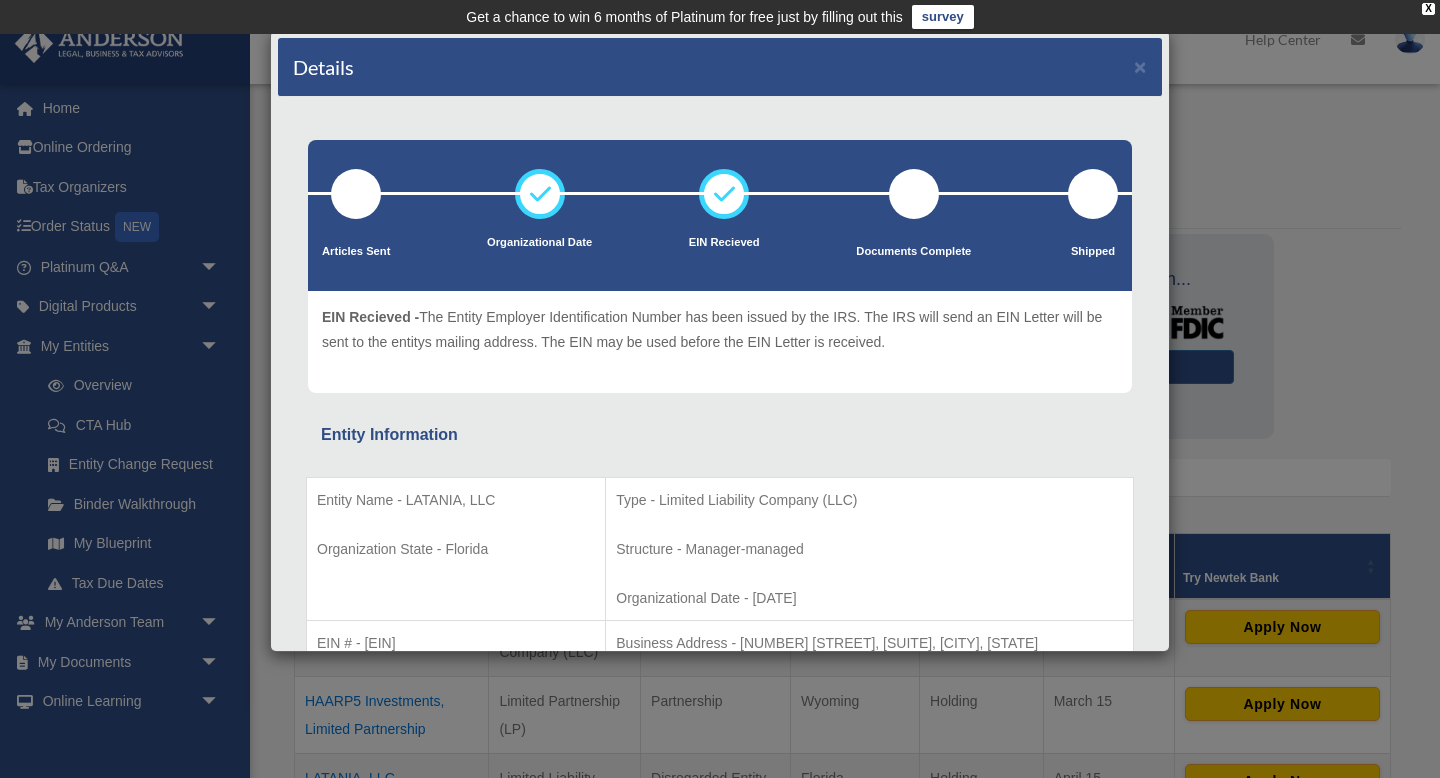 click at bounding box center (724, 194) 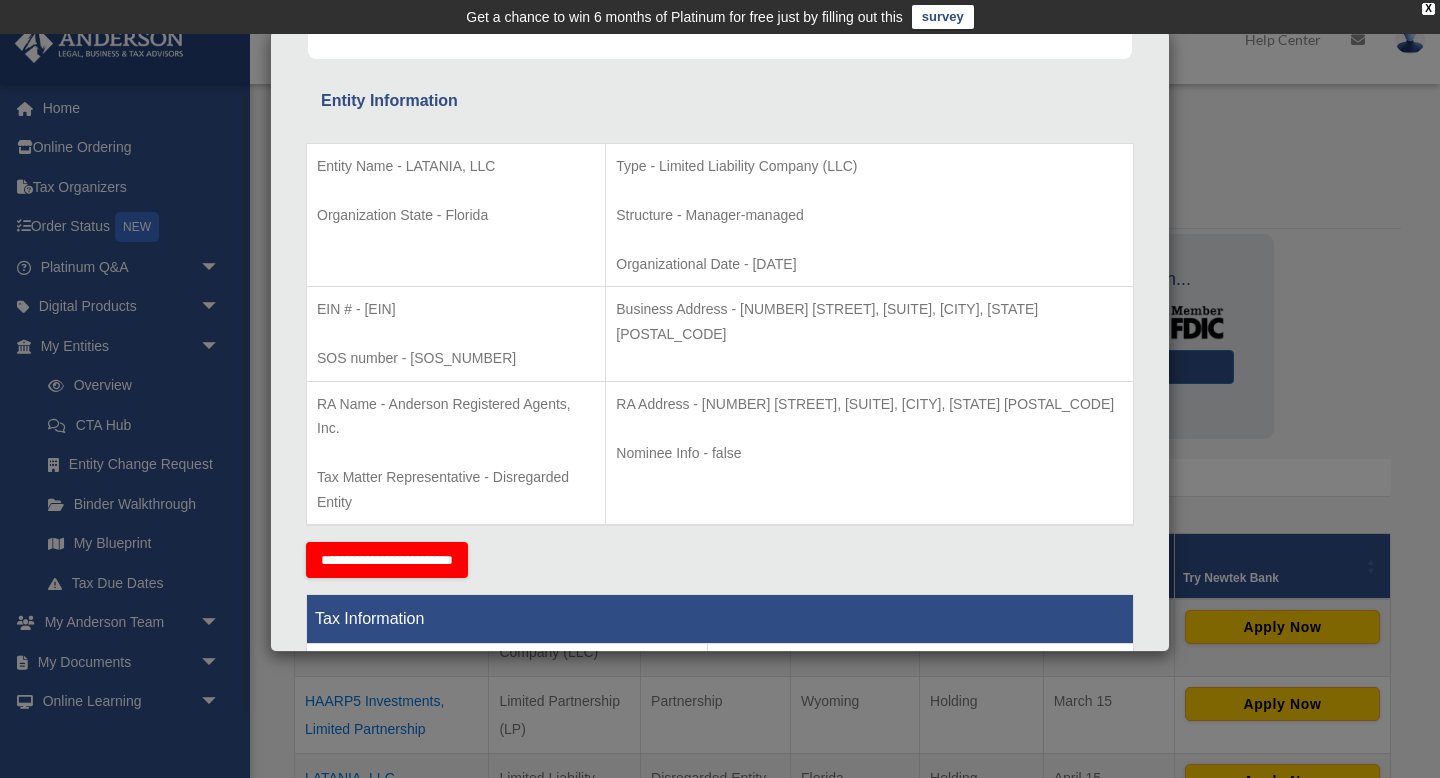 scroll, scrollTop: 327, scrollLeft: 0, axis: vertical 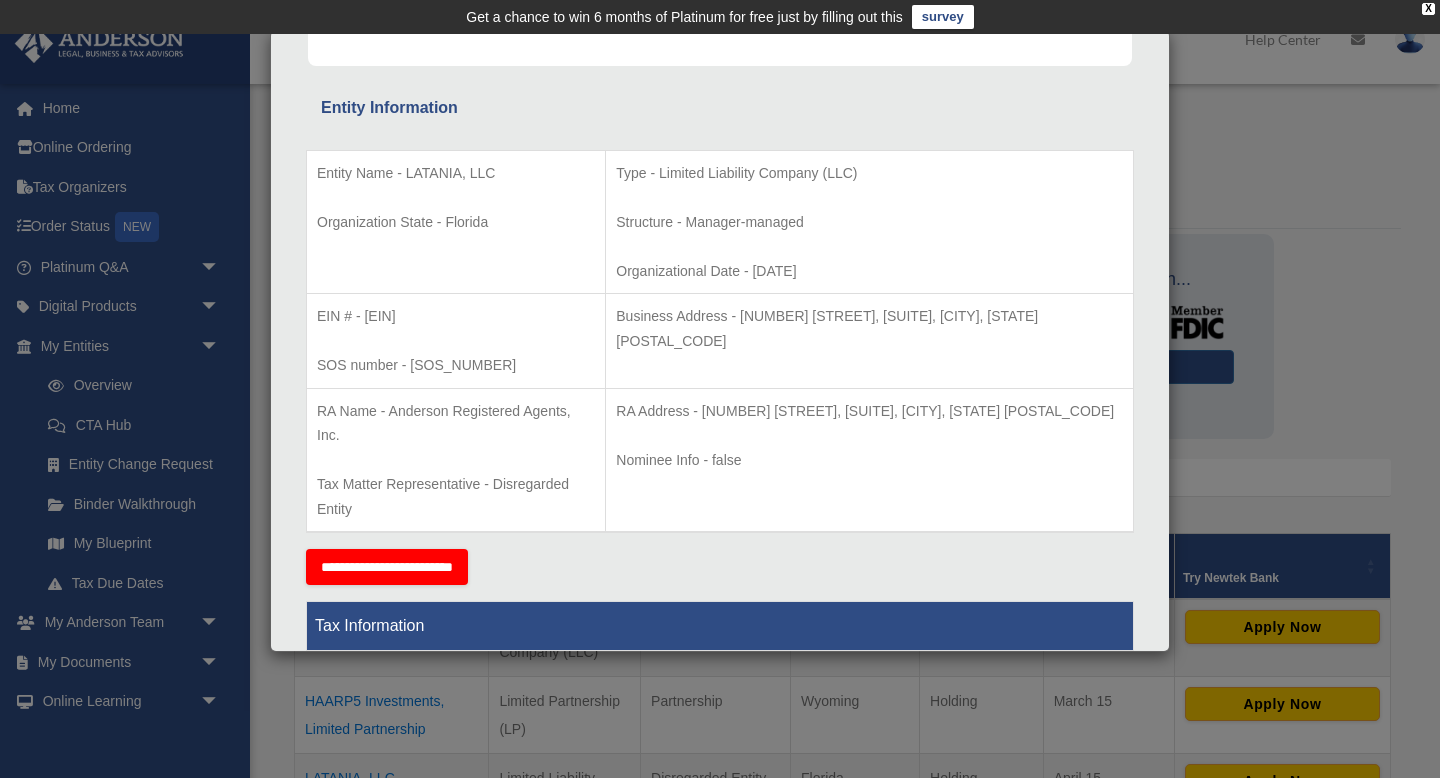 drag, startPoint x: 437, startPoint y: 314, endPoint x: 365, endPoint y: 316, distance: 72.02777 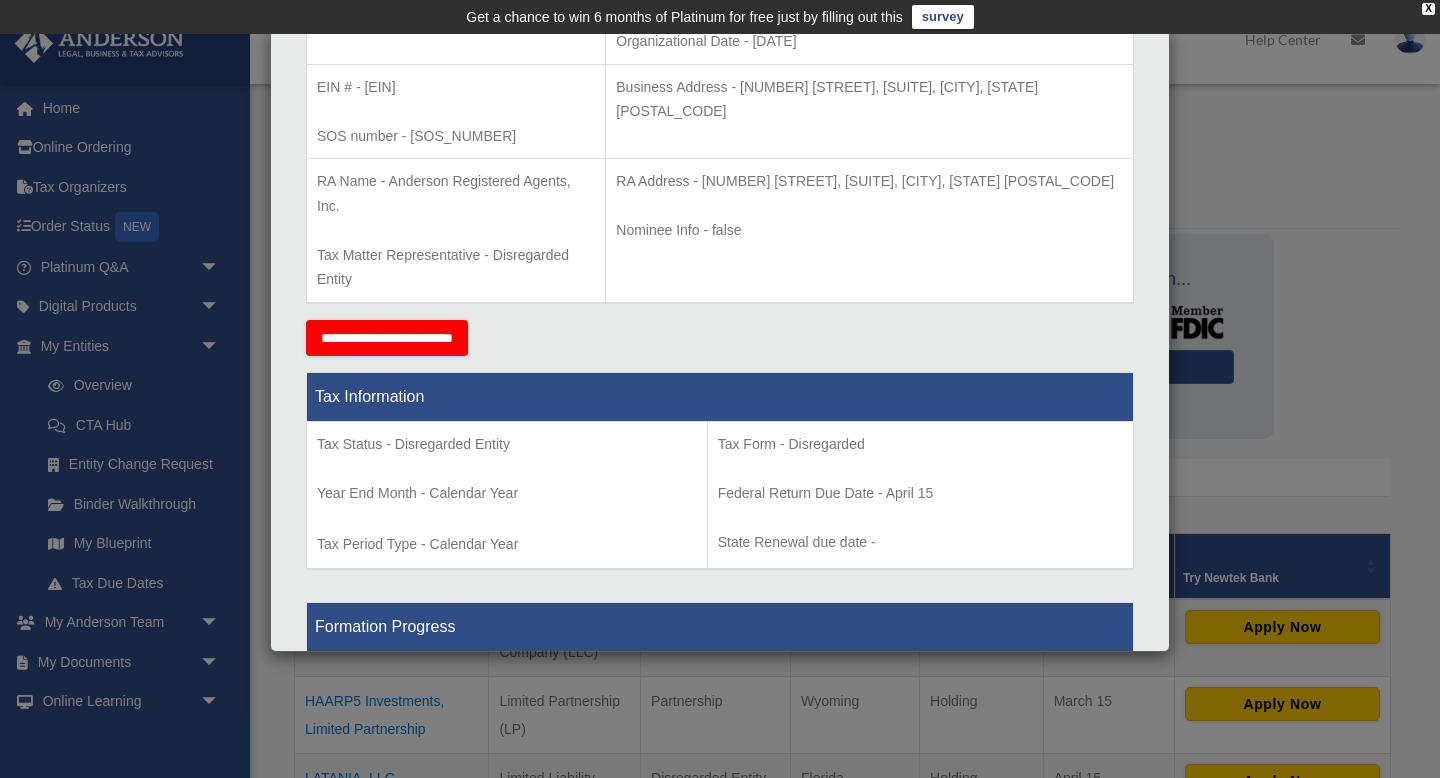 scroll, scrollTop: 588, scrollLeft: 0, axis: vertical 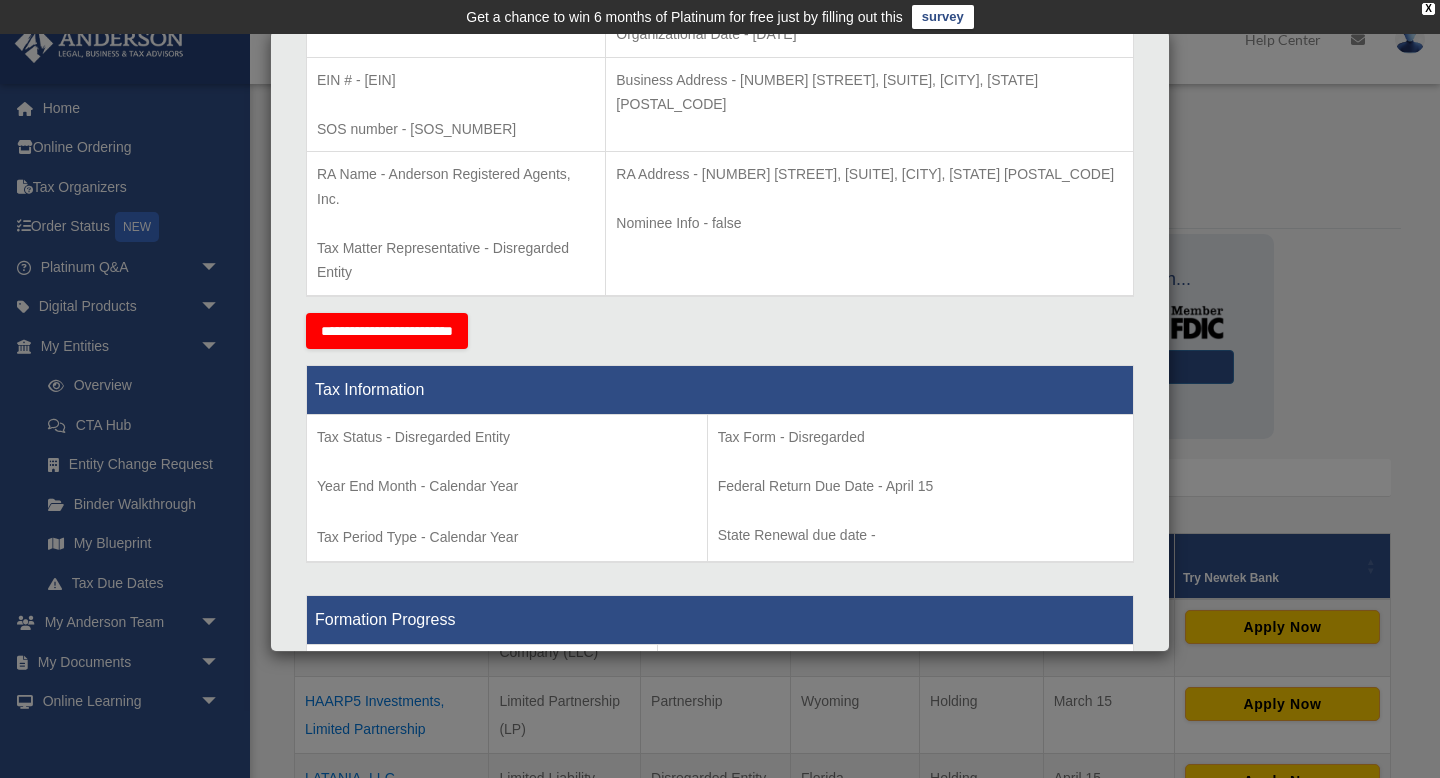 click on "Details
×
Articles Sent
Organizational Date" at bounding box center [720, 389] 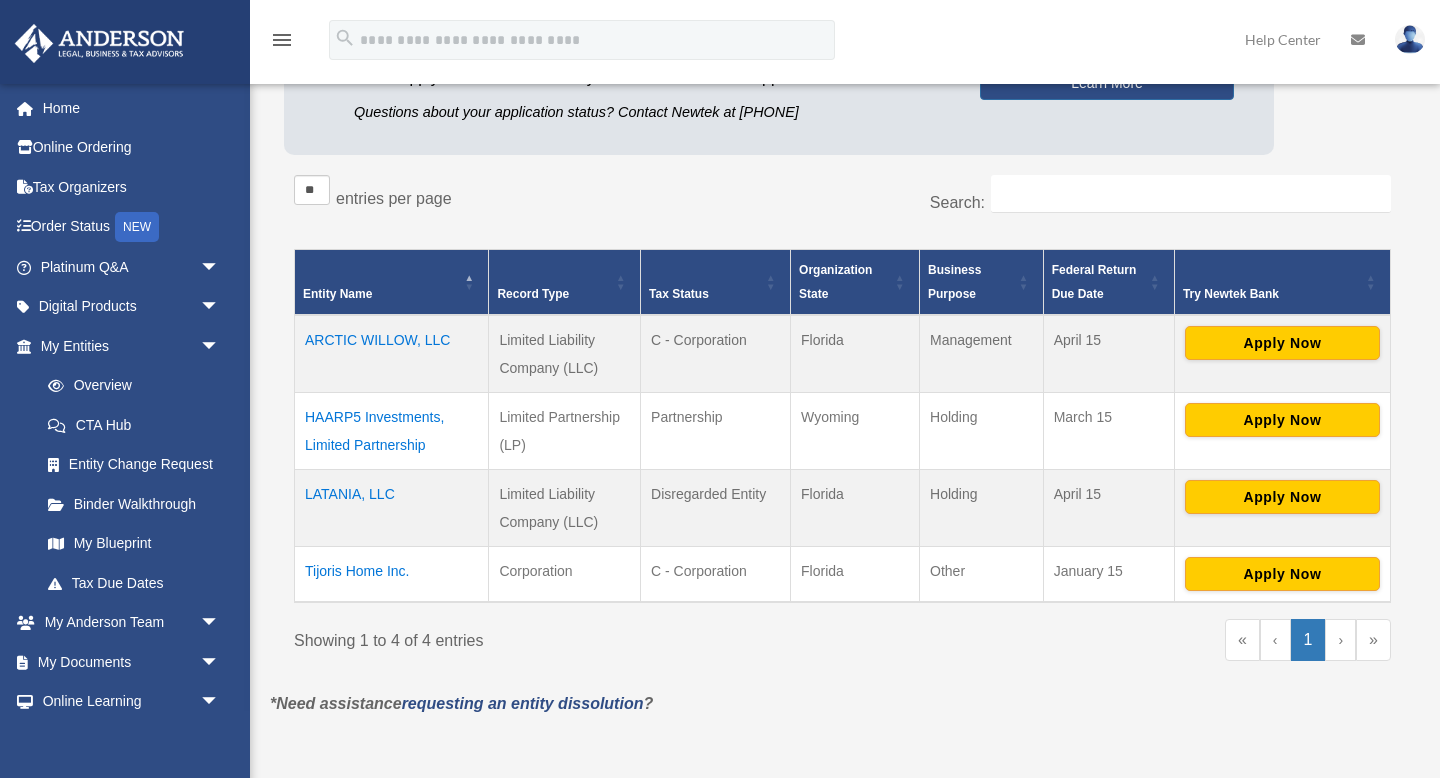 scroll, scrollTop: 296, scrollLeft: 0, axis: vertical 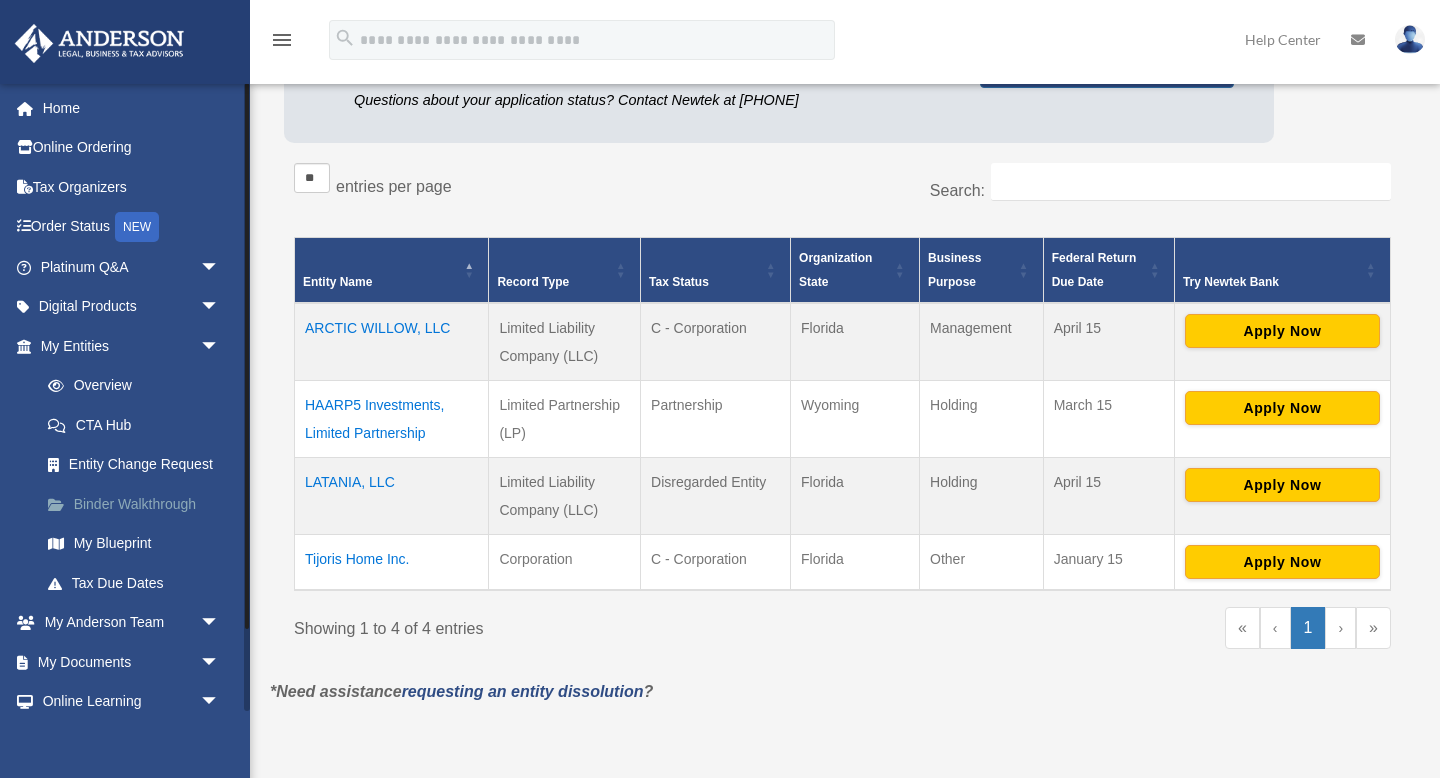 click on "Binder Walkthrough" at bounding box center (139, 504) 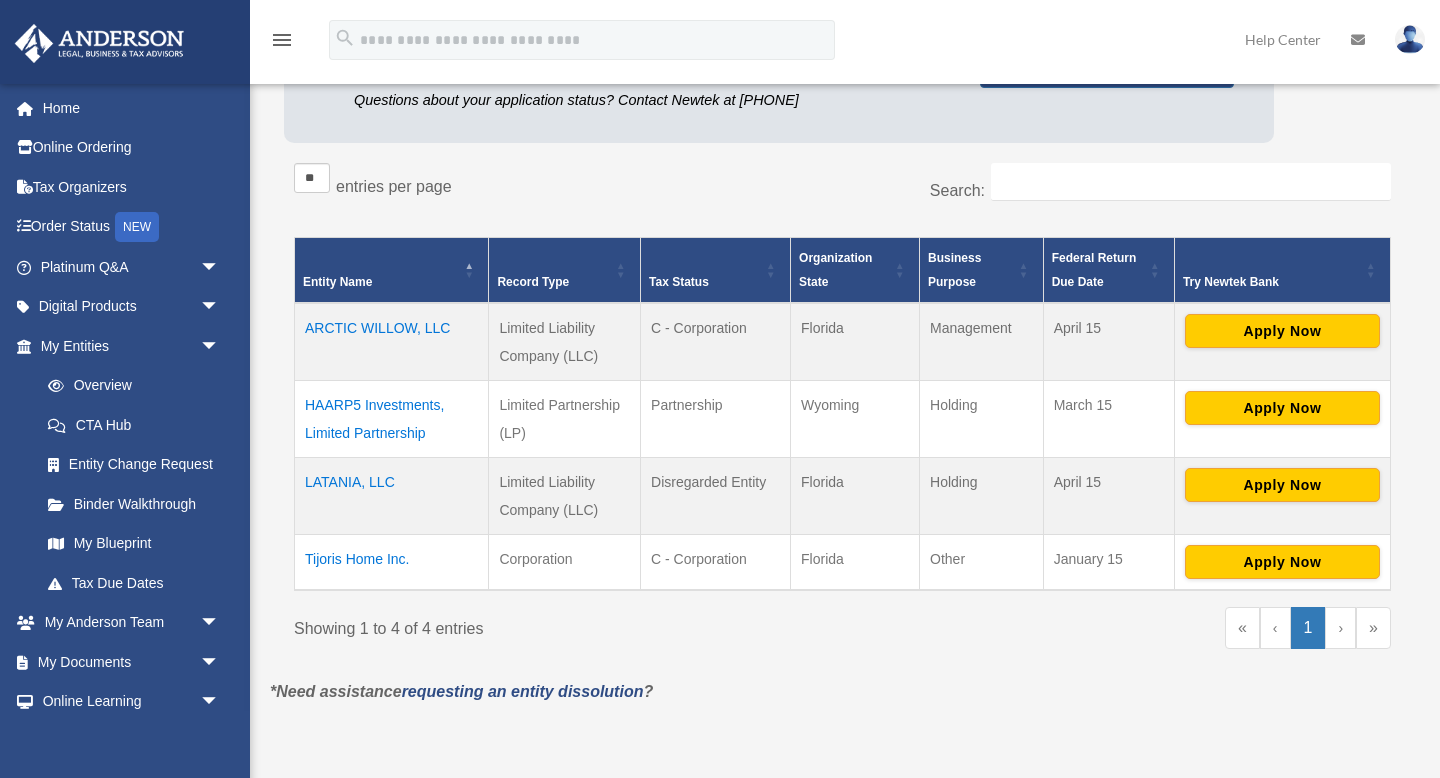 scroll, scrollTop: 81, scrollLeft: 0, axis: vertical 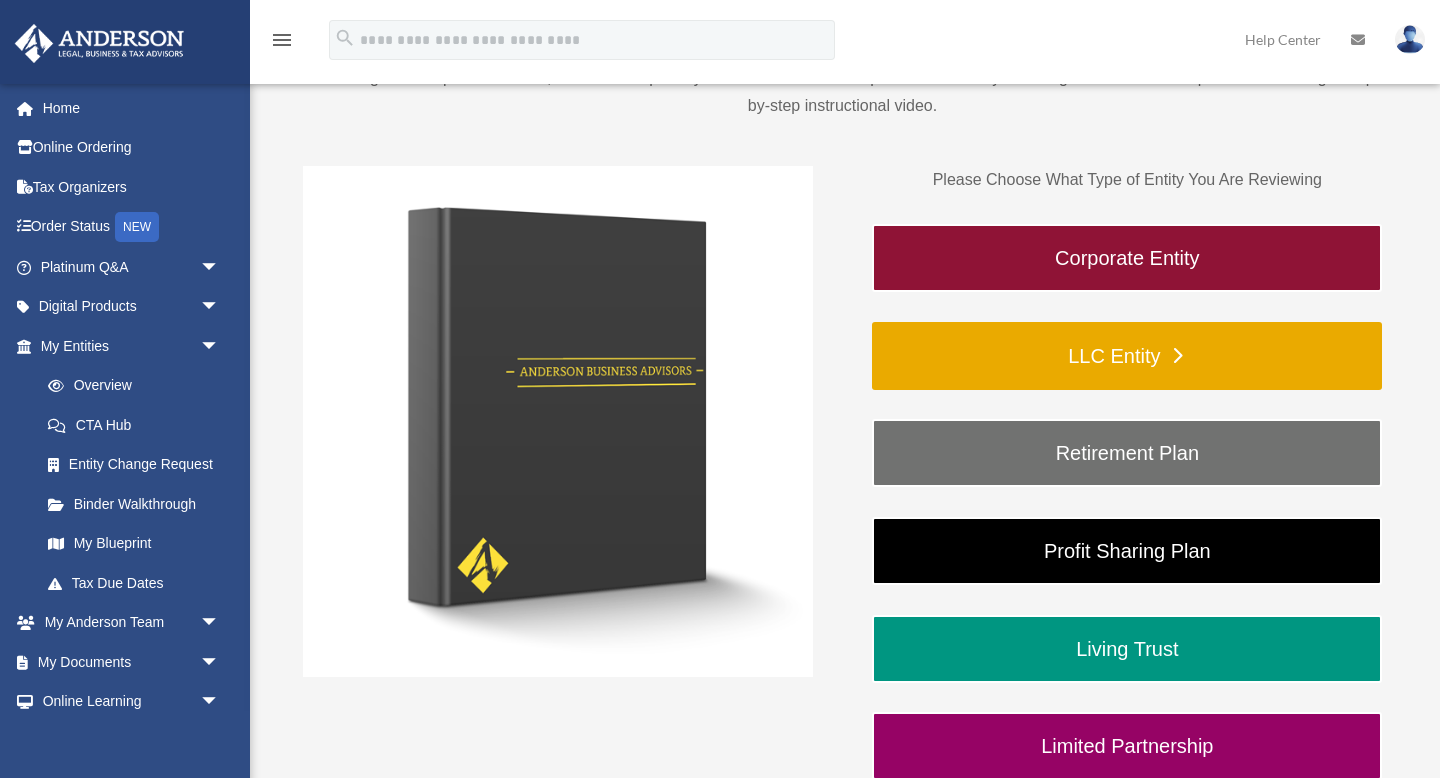 click on "LLC Entity" at bounding box center [1127, 356] 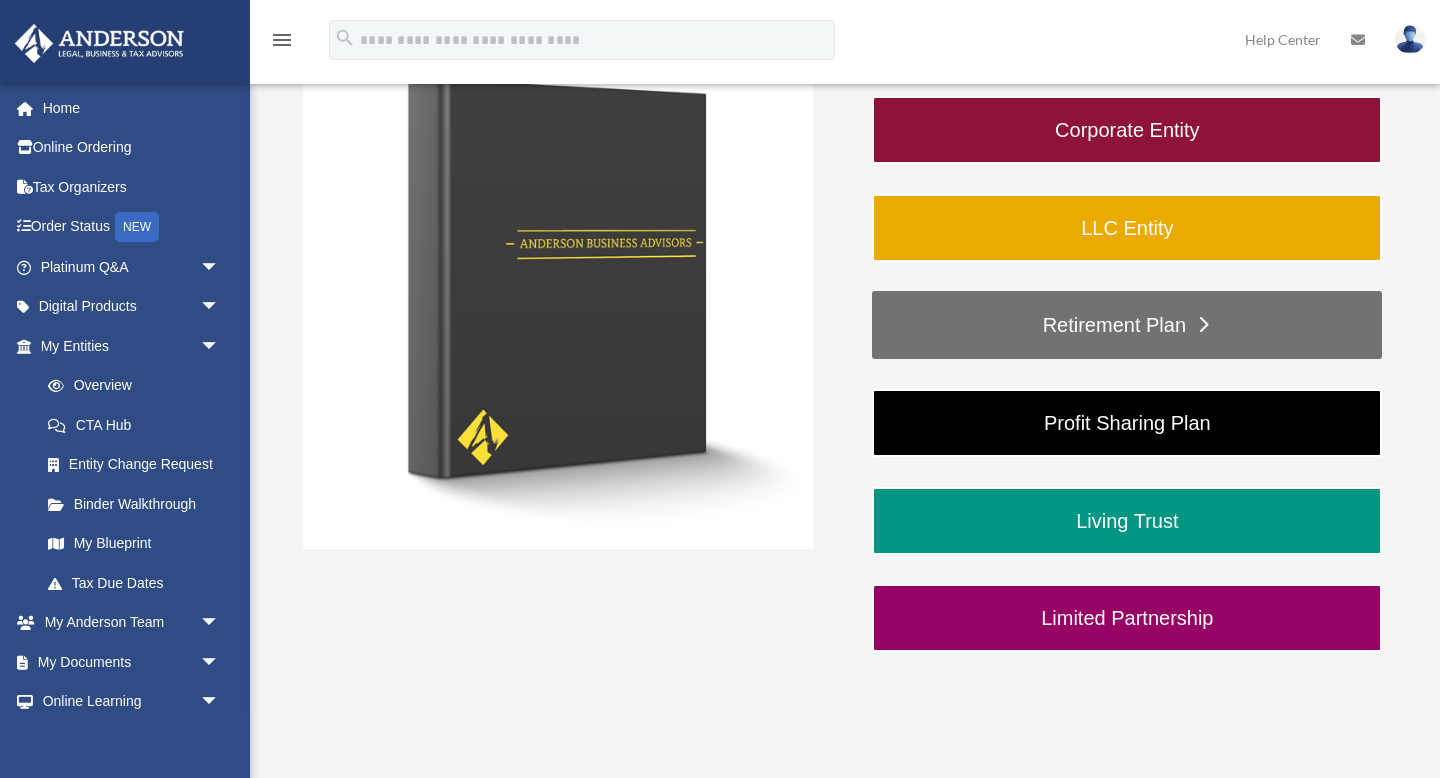 scroll, scrollTop: 694, scrollLeft: 0, axis: vertical 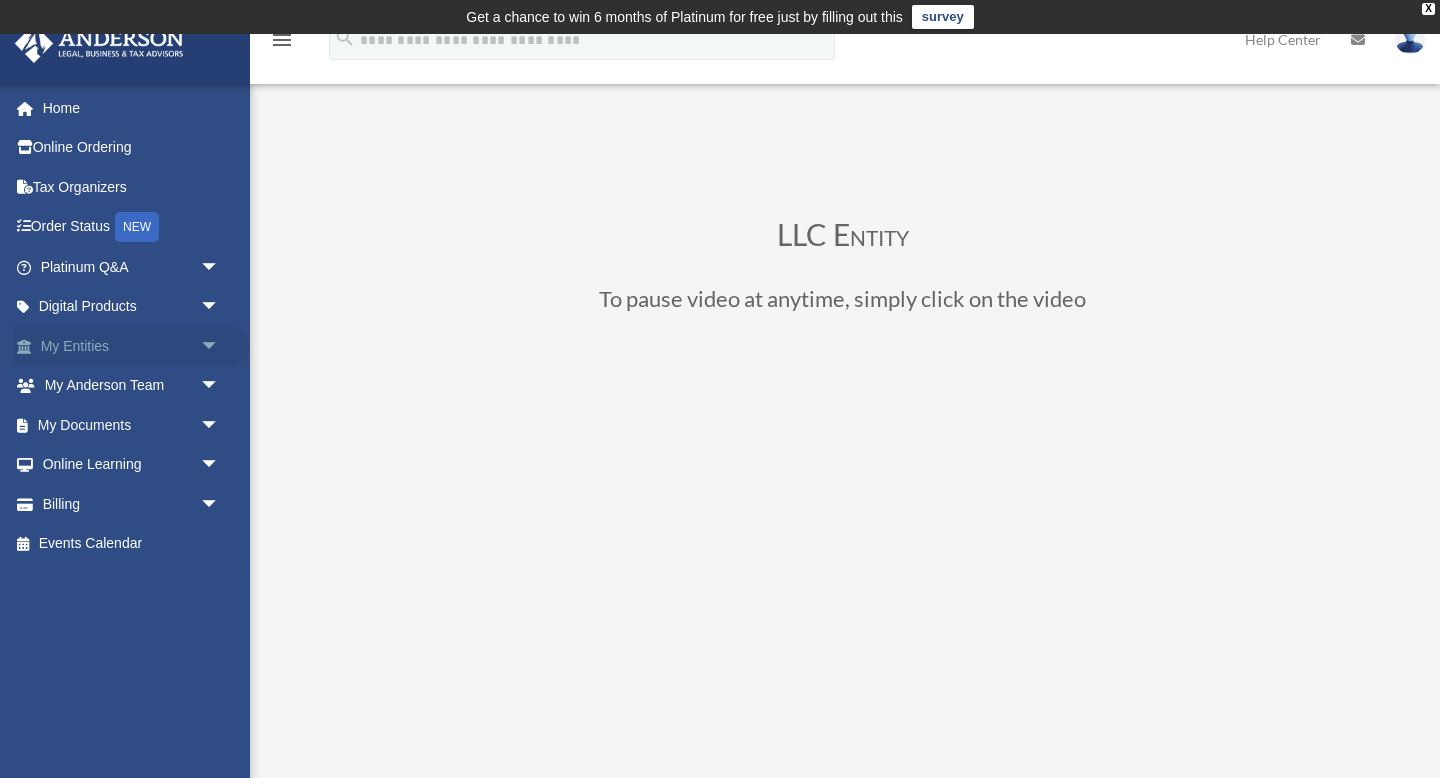 click on "arrow_drop_down" at bounding box center [220, 346] 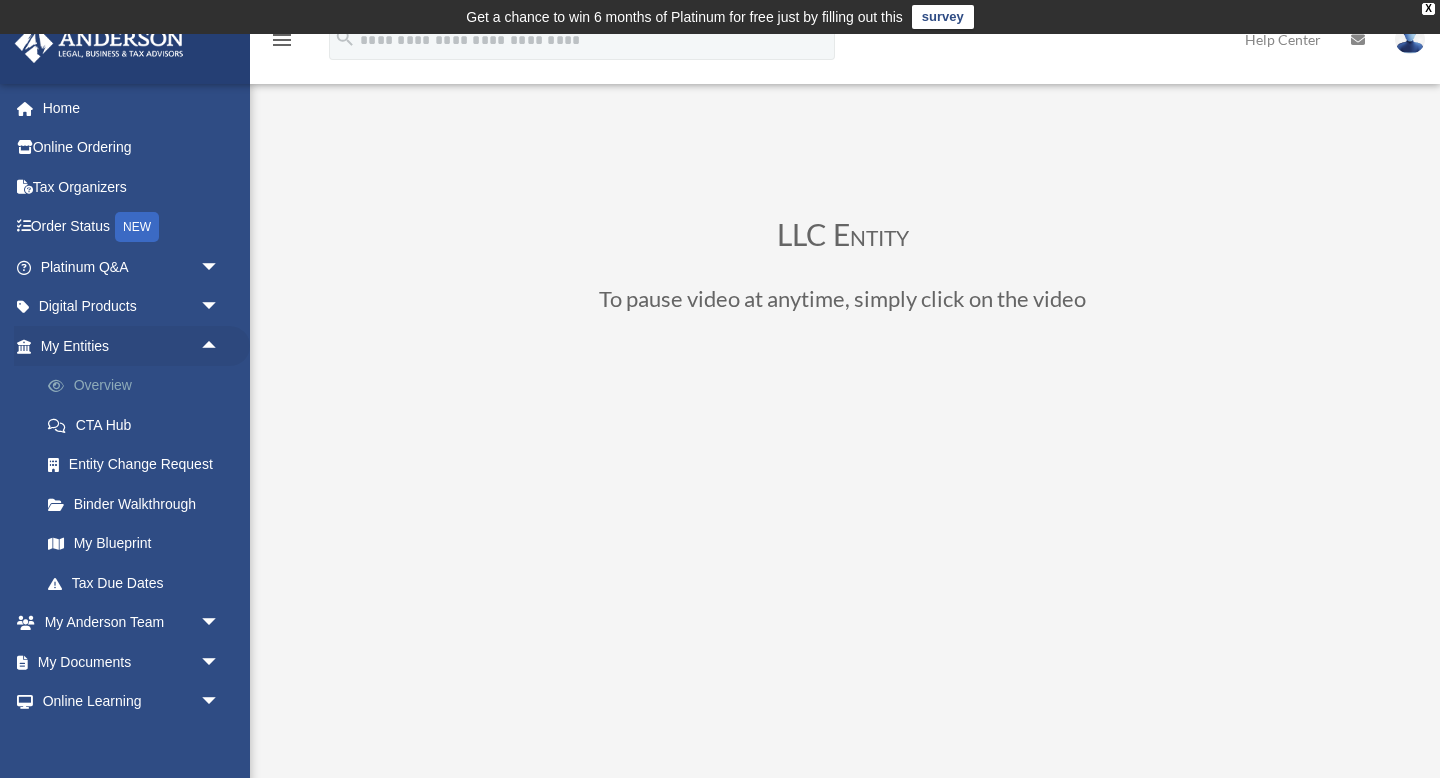 click on "Overview" at bounding box center [139, 386] 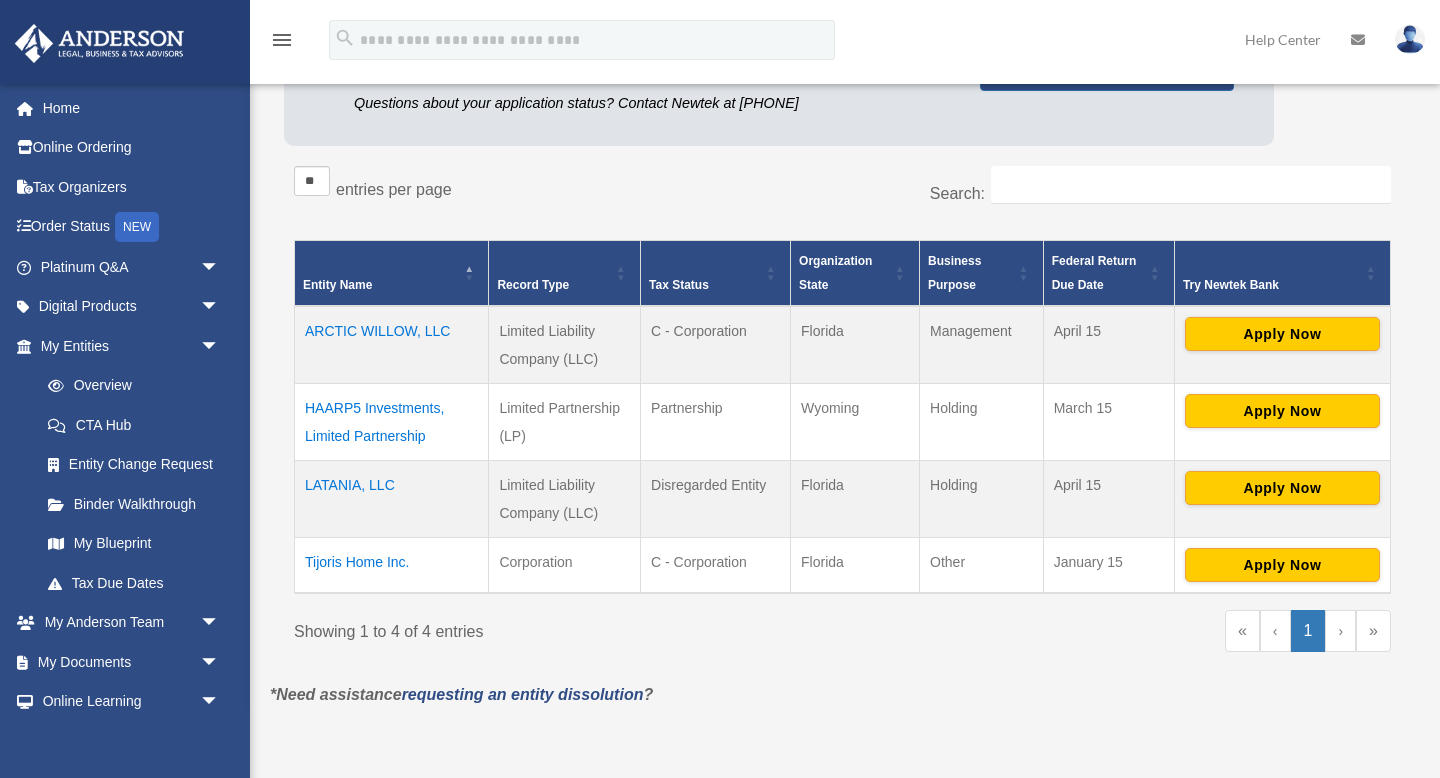 scroll, scrollTop: 297, scrollLeft: 0, axis: vertical 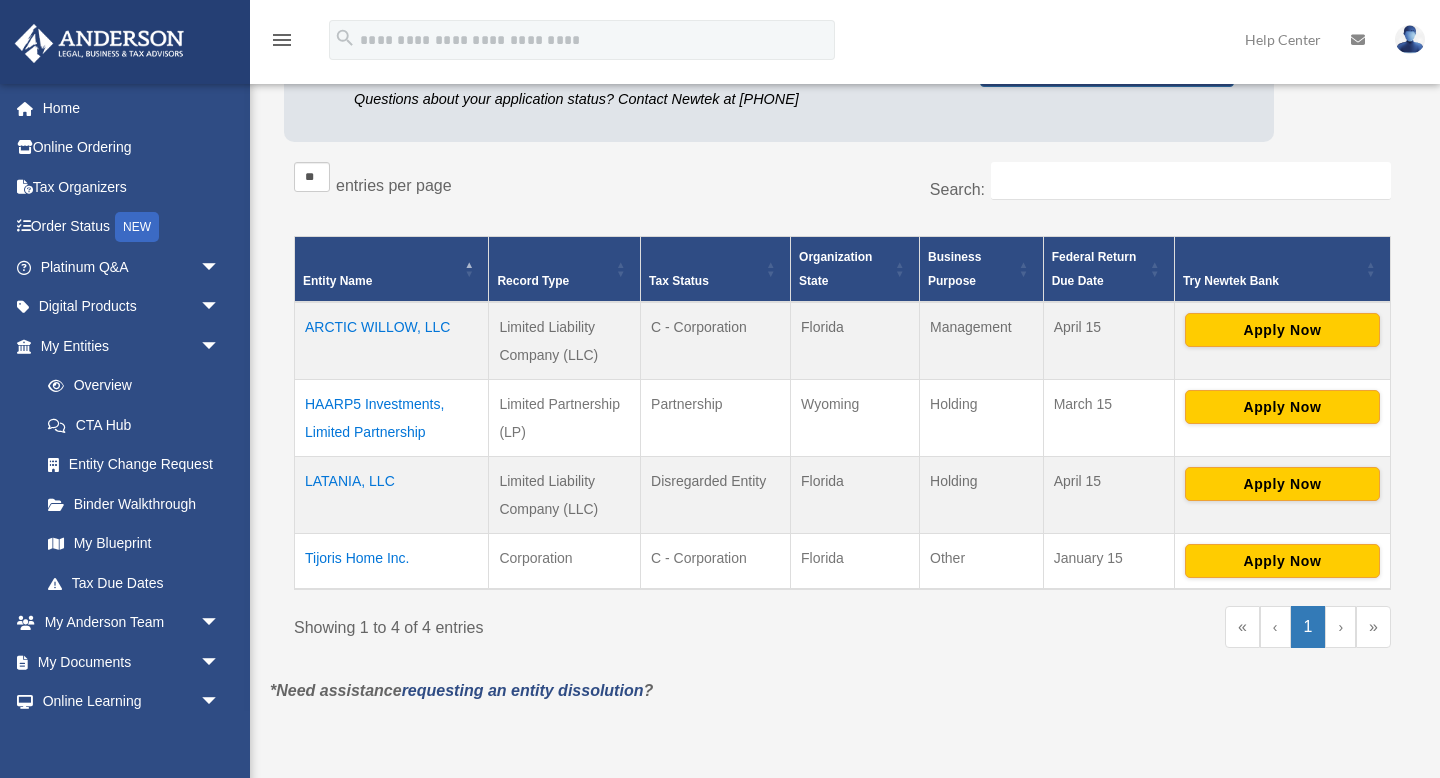 click on "LATANIA, LLC" at bounding box center [392, 494] 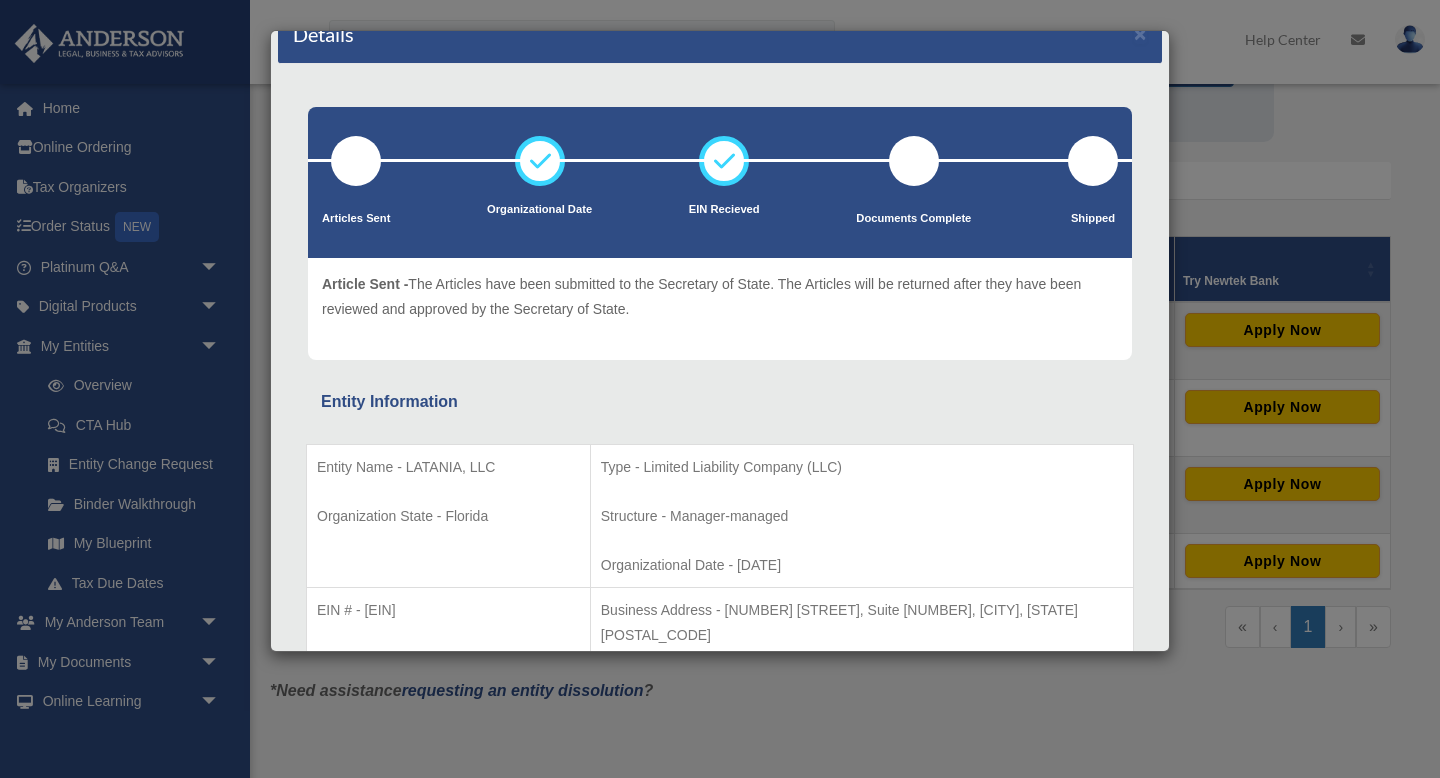 scroll, scrollTop: 0, scrollLeft: 0, axis: both 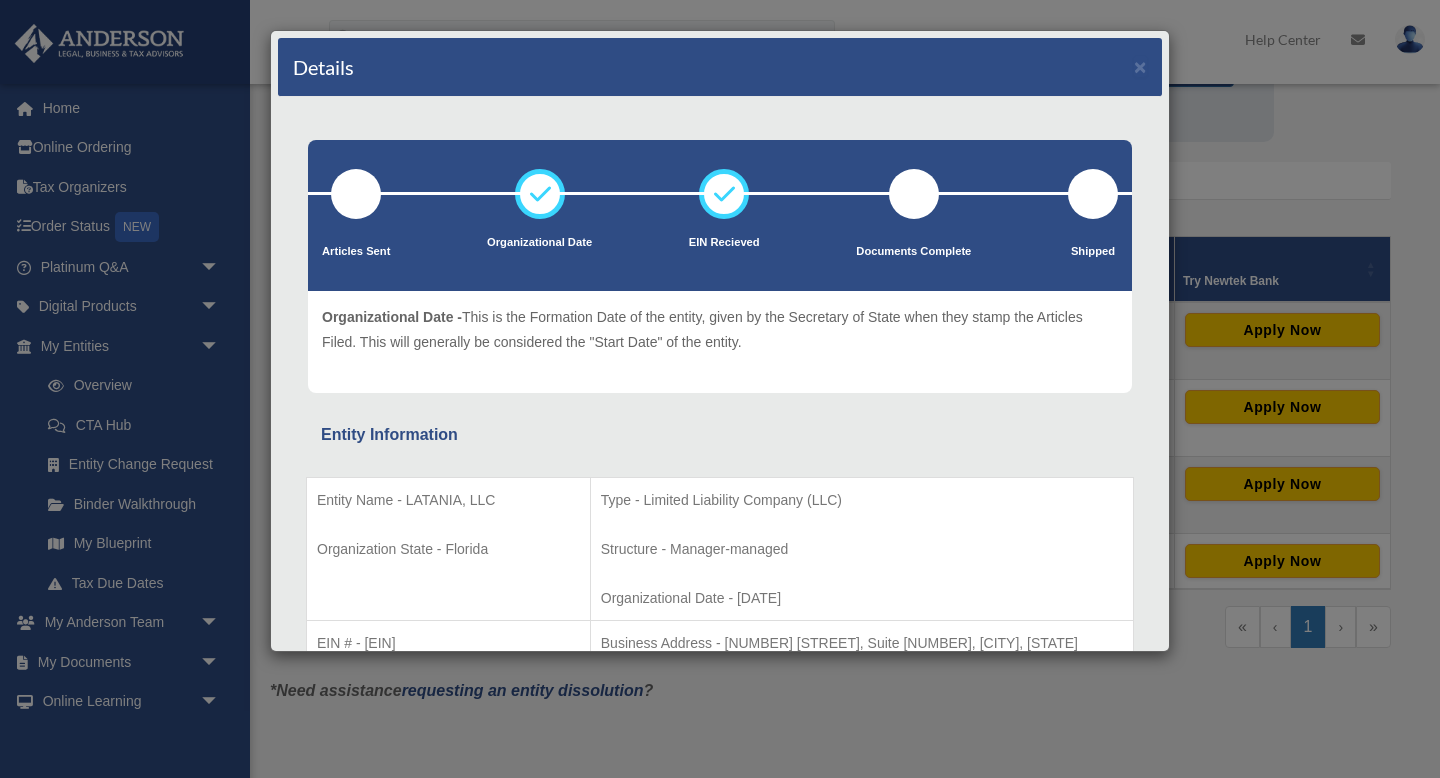 click on "Details
×" at bounding box center [720, 67] 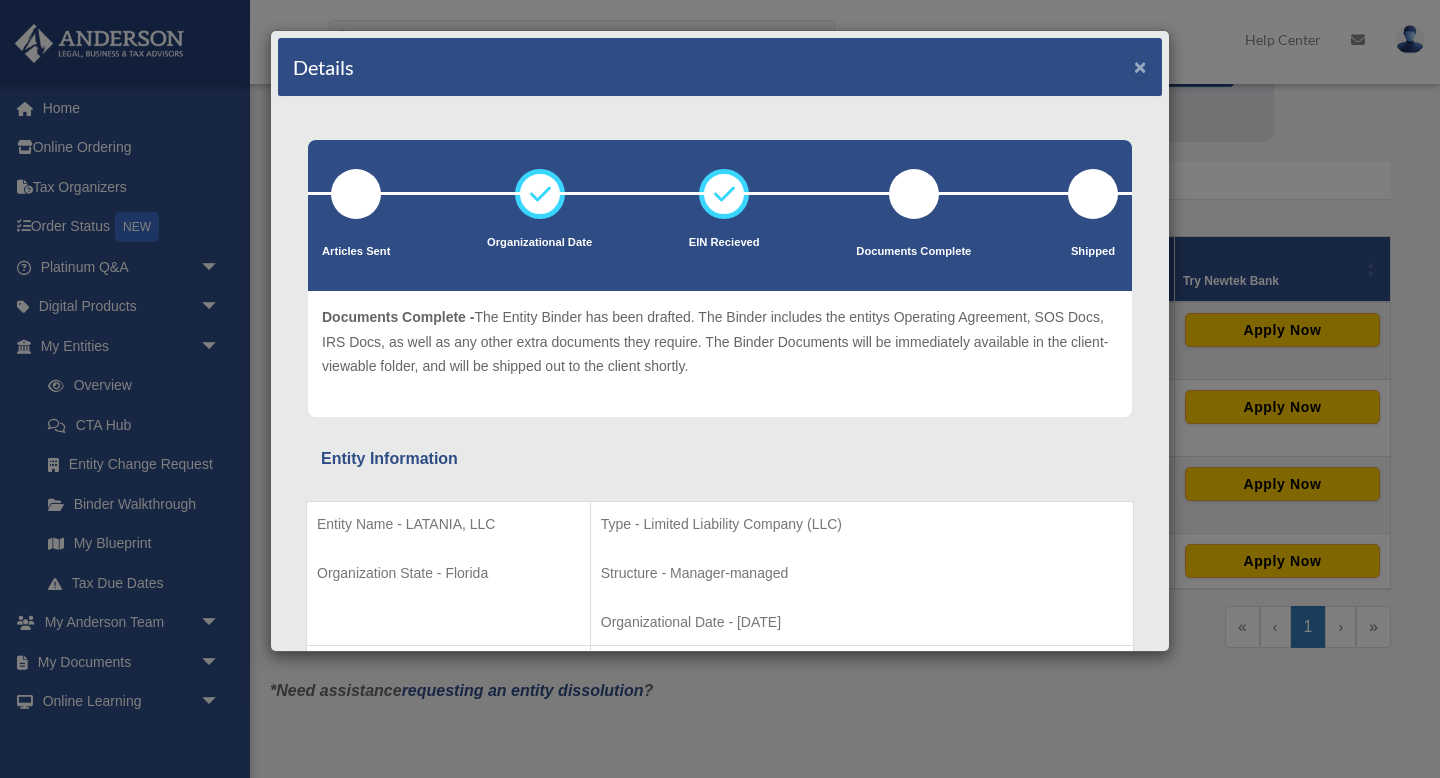 click on "×" at bounding box center [1140, 66] 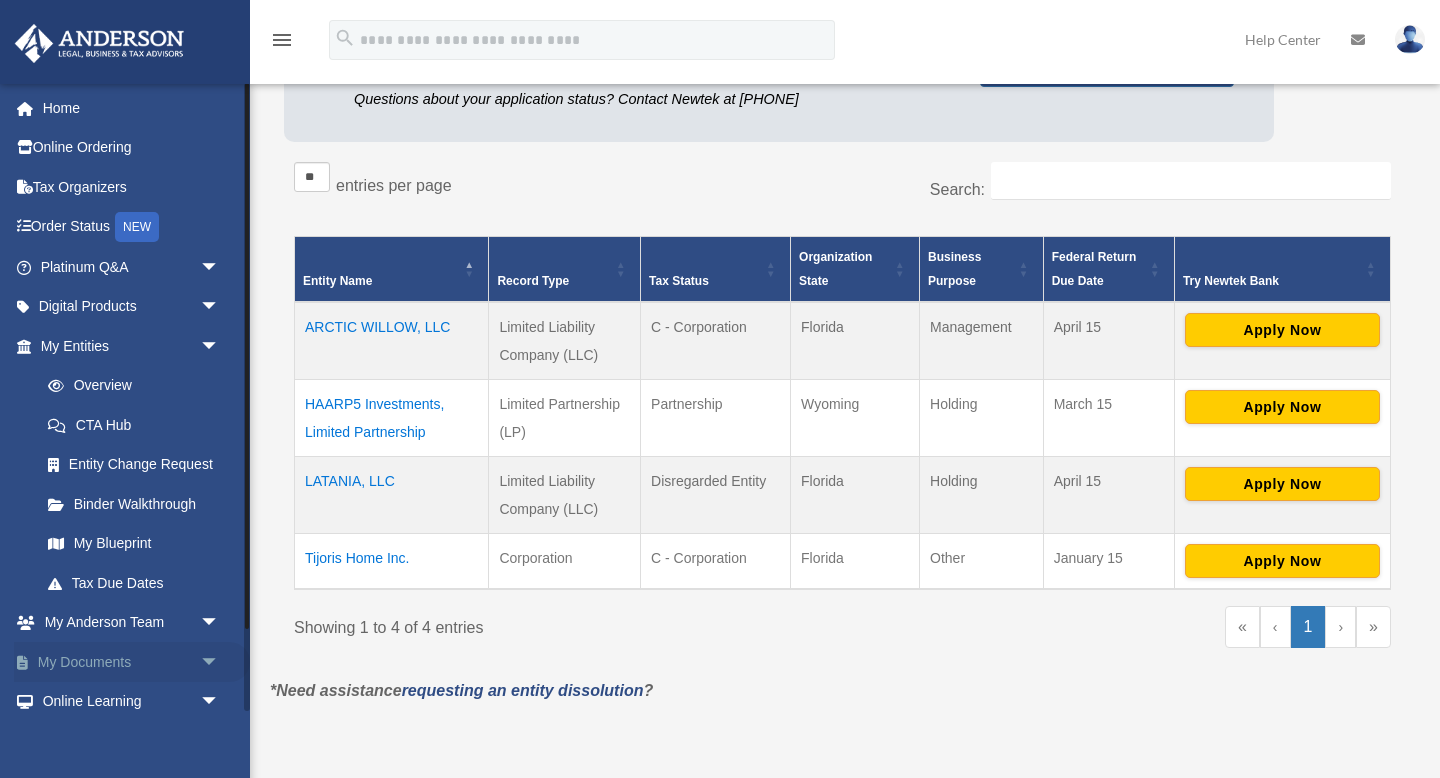 click on "arrow_drop_down" at bounding box center (220, 662) 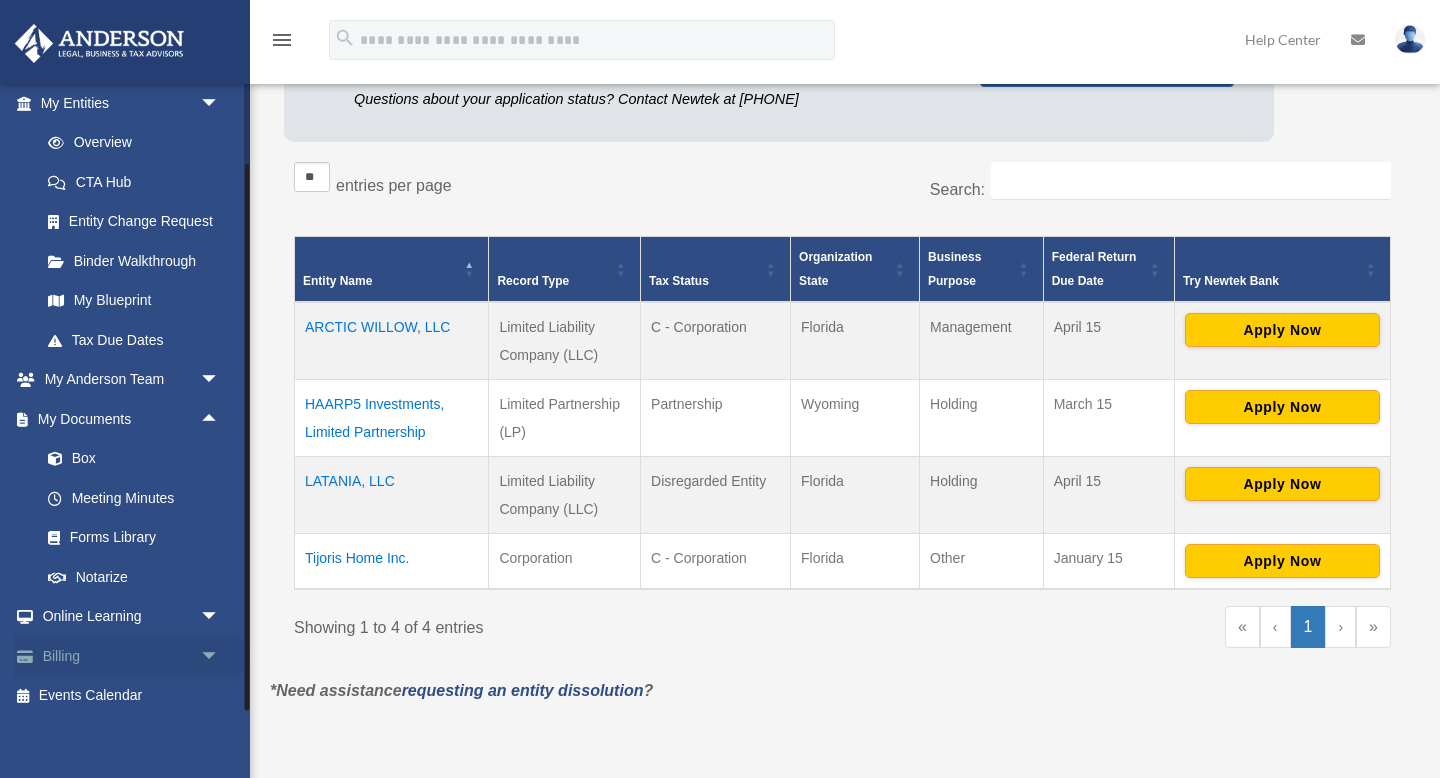 scroll, scrollTop: 249, scrollLeft: 0, axis: vertical 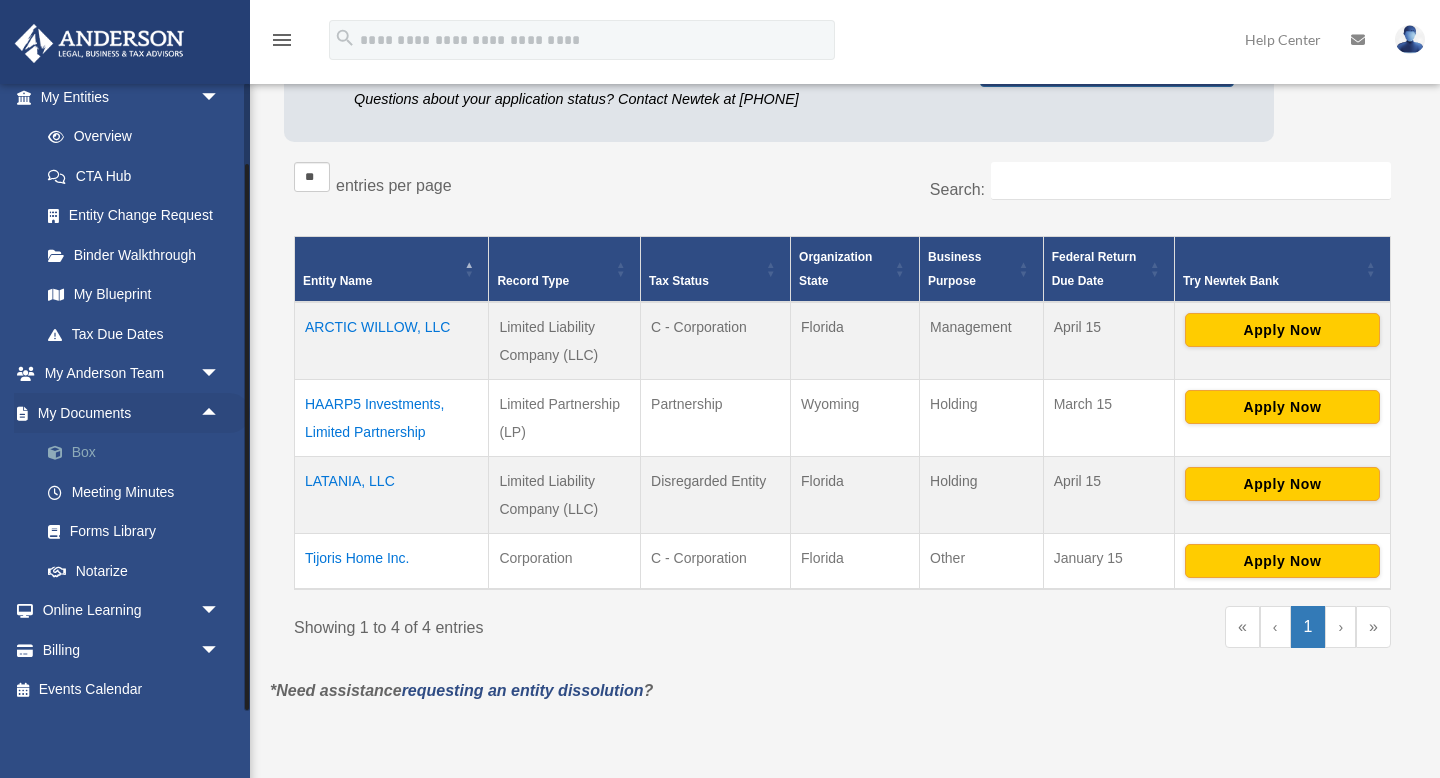 click on "Box" at bounding box center (139, 453) 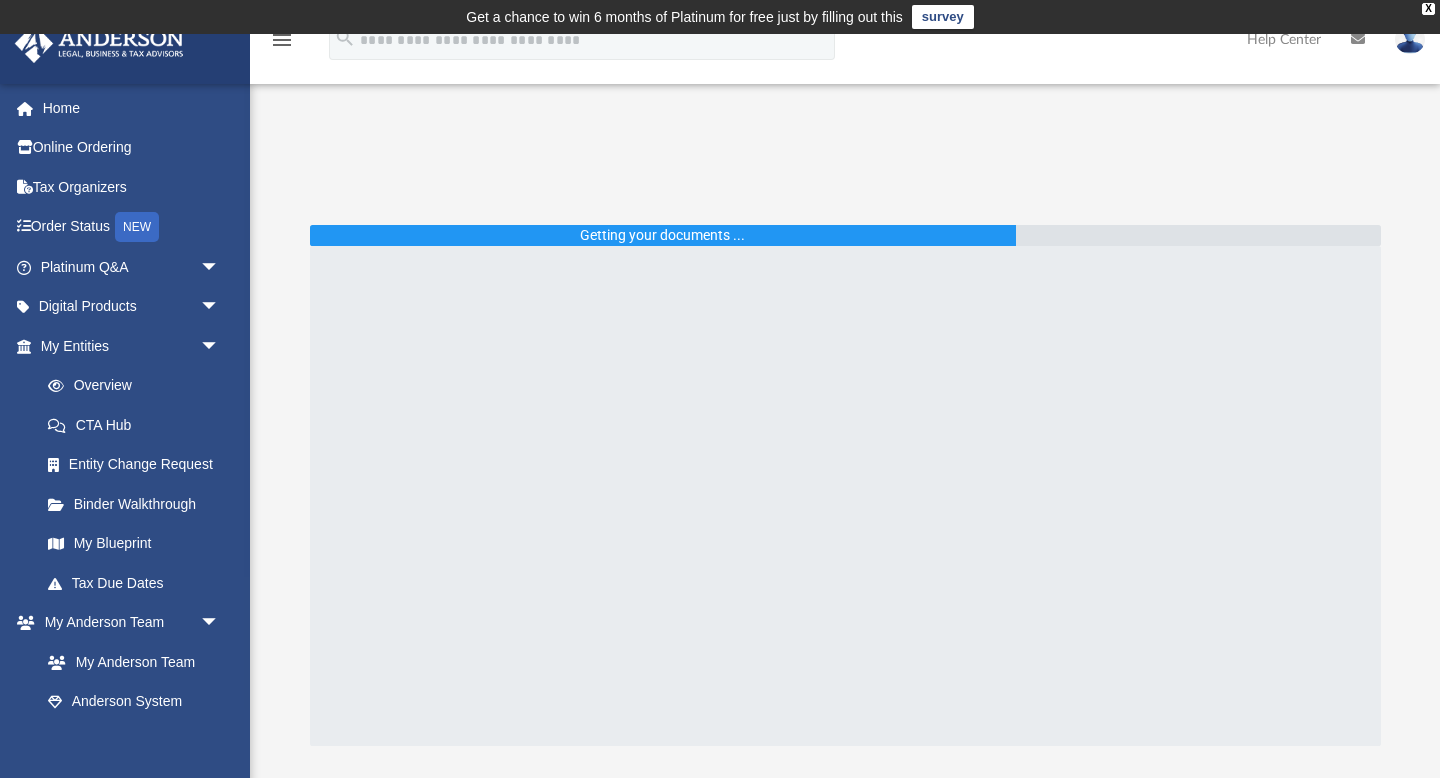 scroll, scrollTop: 0, scrollLeft: 0, axis: both 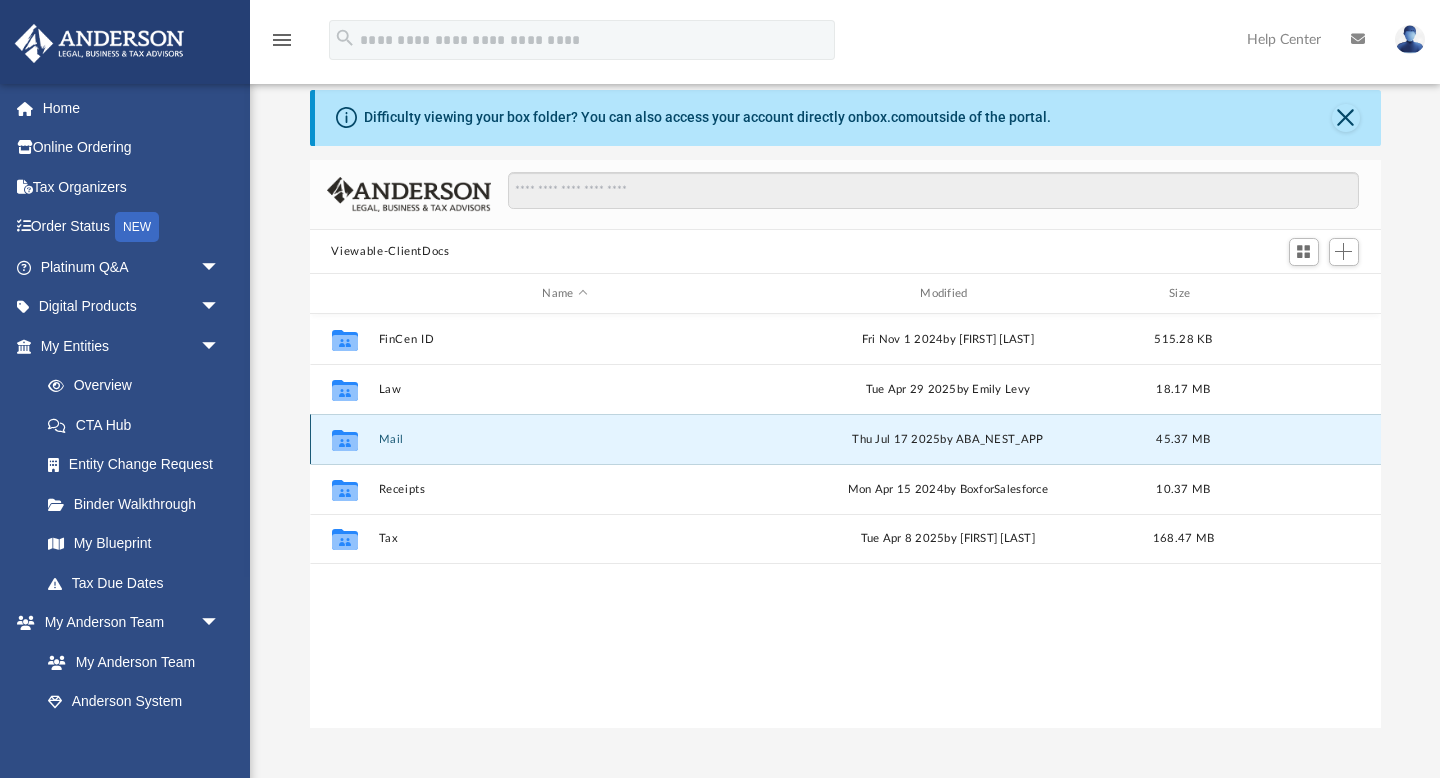 click on "Mail" at bounding box center (565, 439) 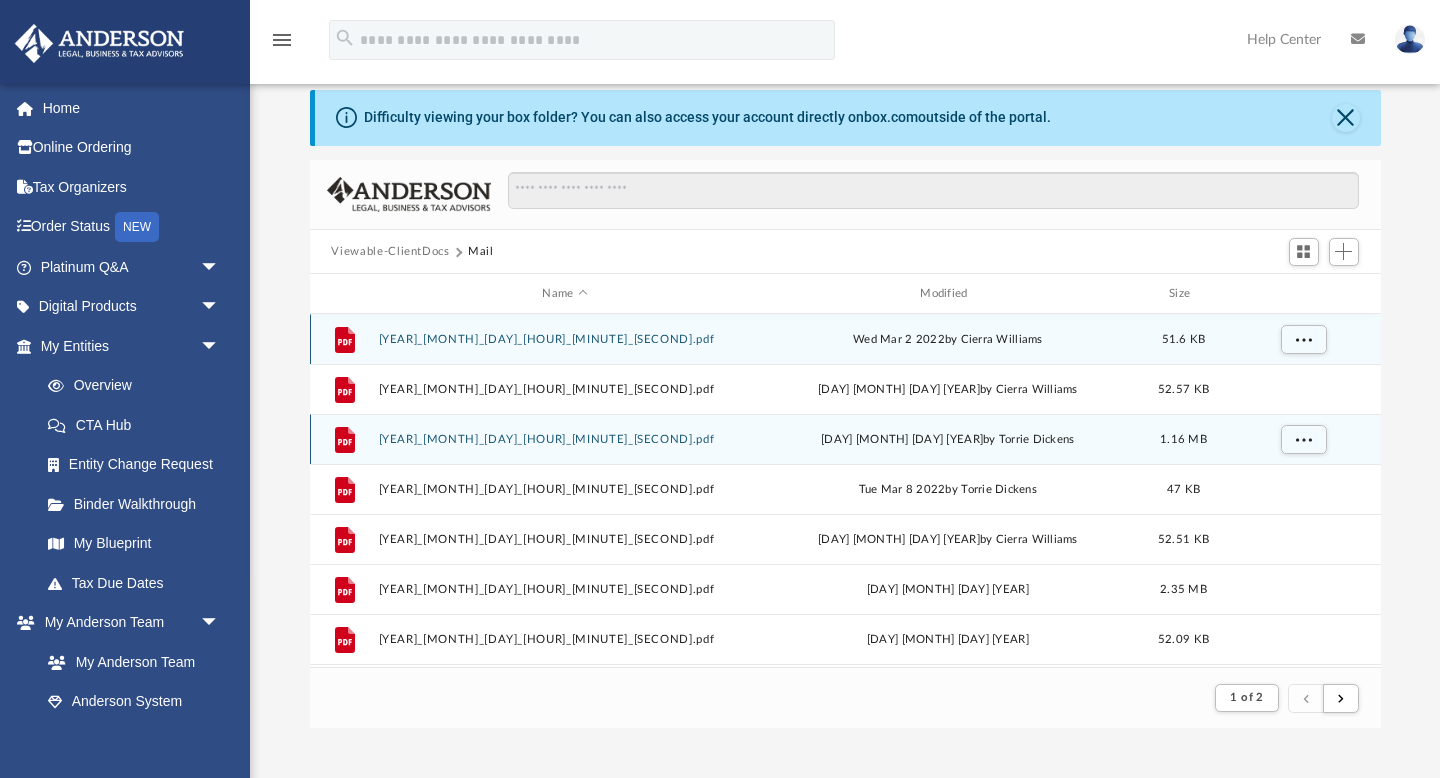 scroll, scrollTop: 393, scrollLeft: 1071, axis: both 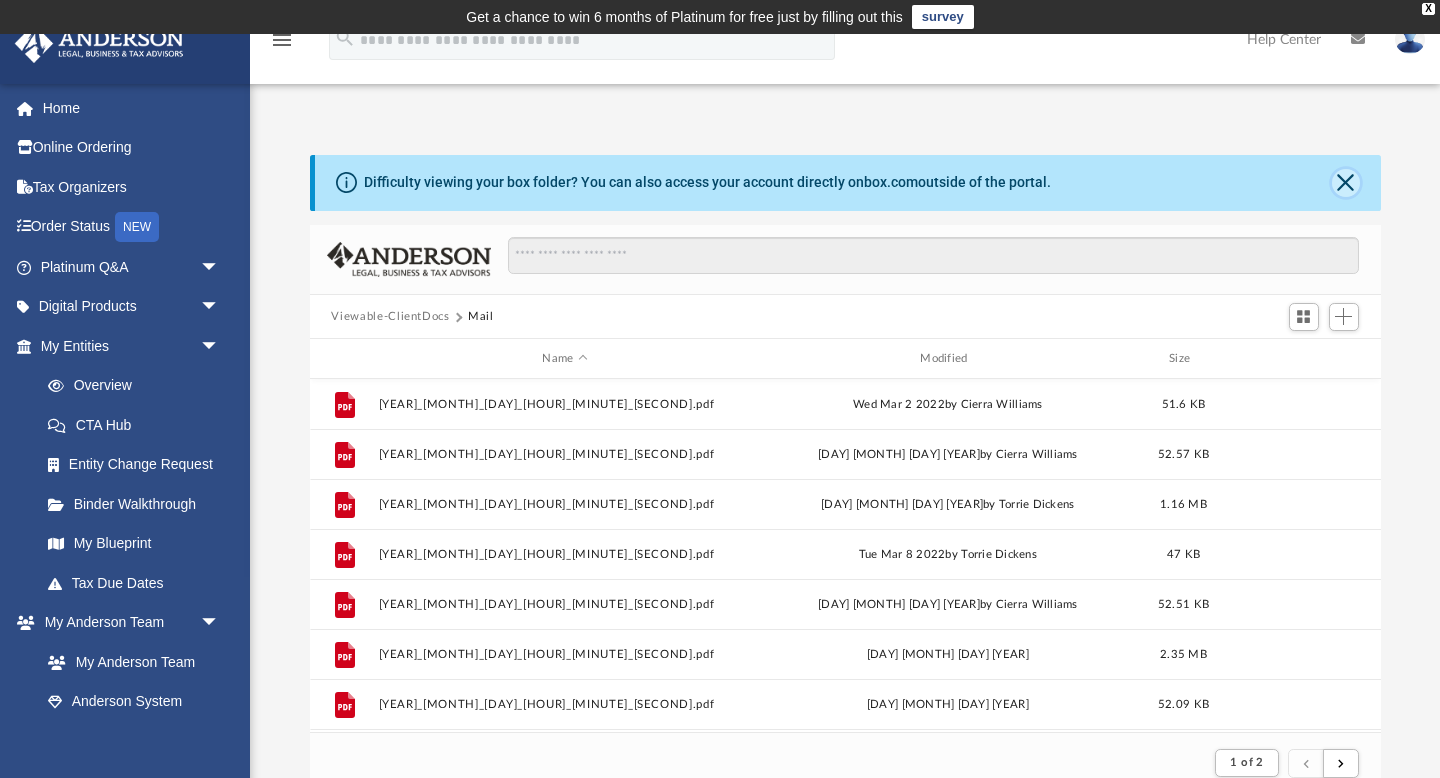 click 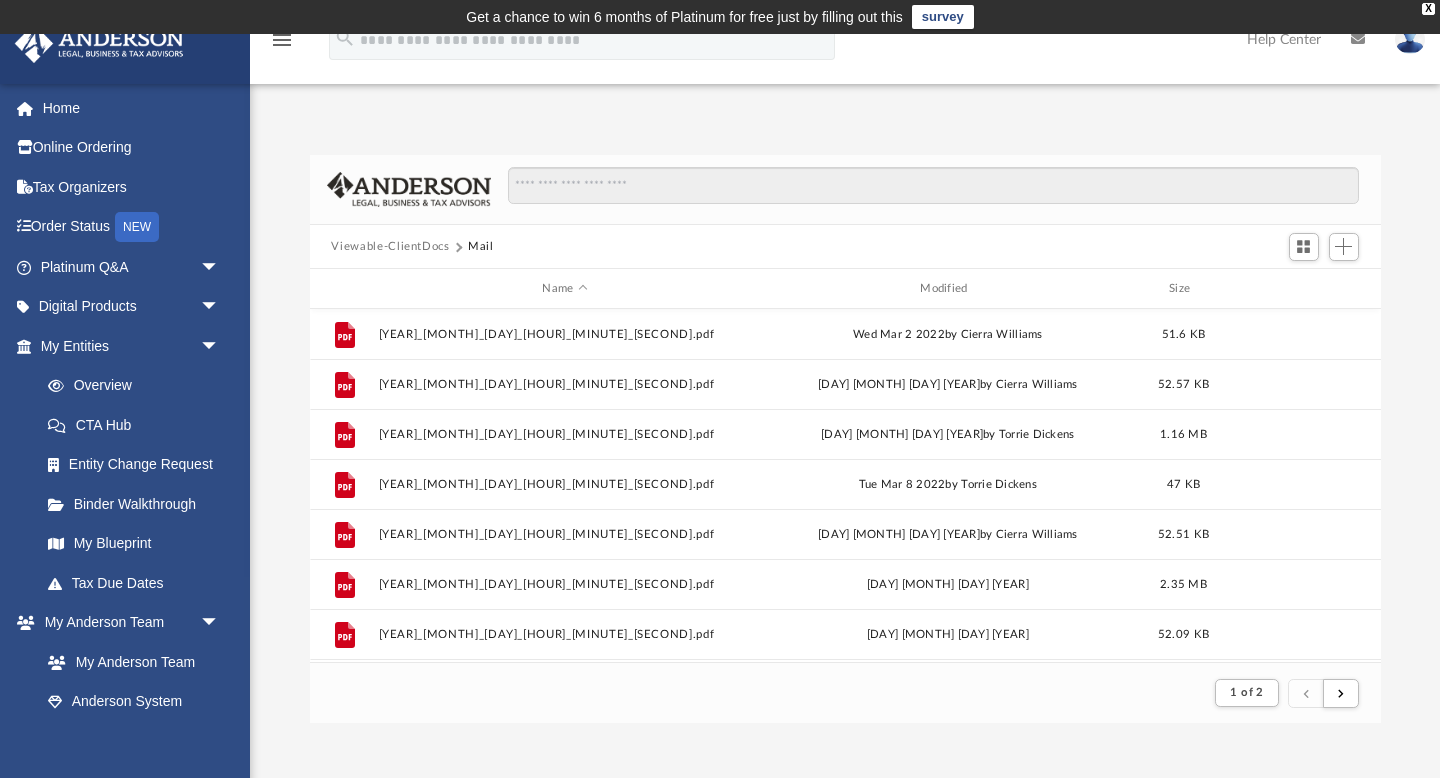 click on "Viewable-ClientDocs" at bounding box center (390, 247) 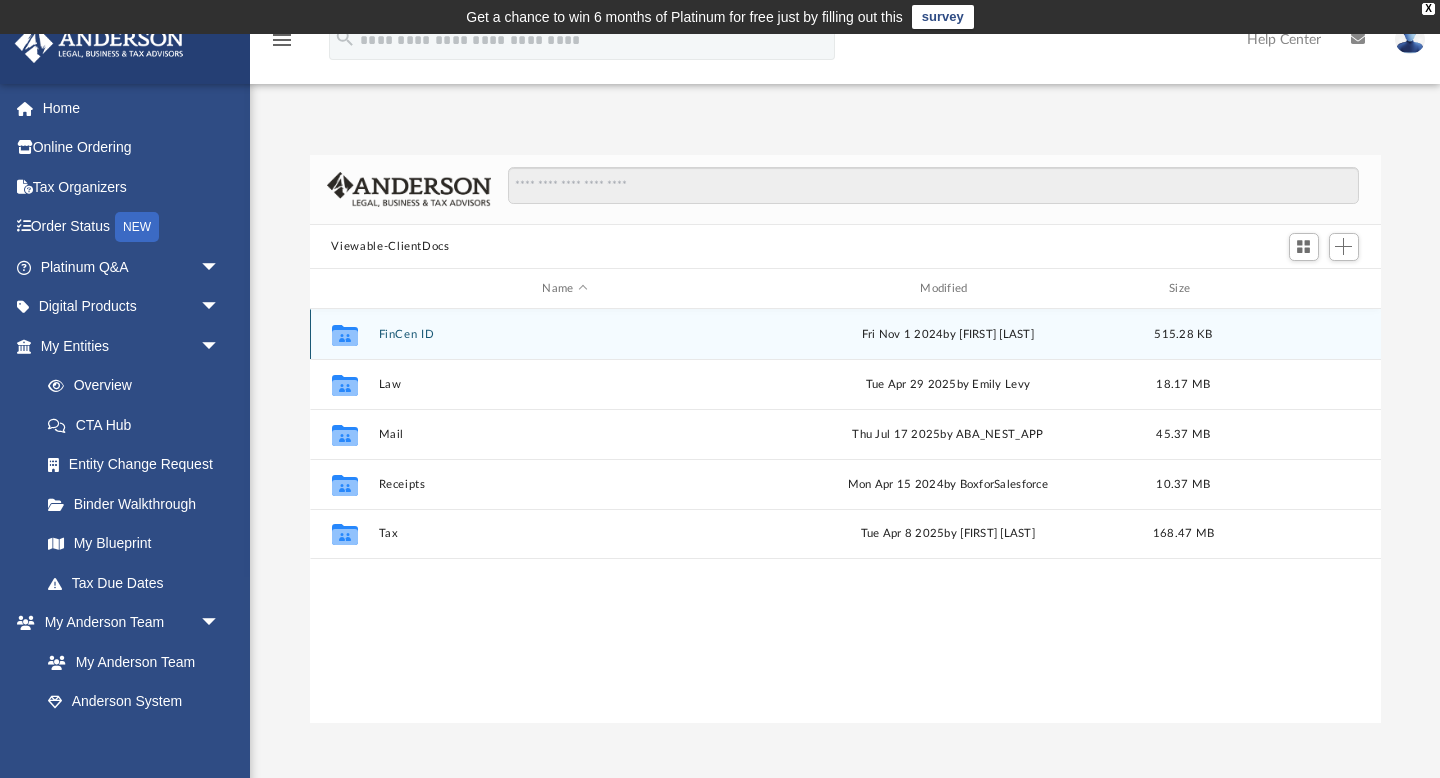 scroll, scrollTop: 1, scrollLeft: 1, axis: both 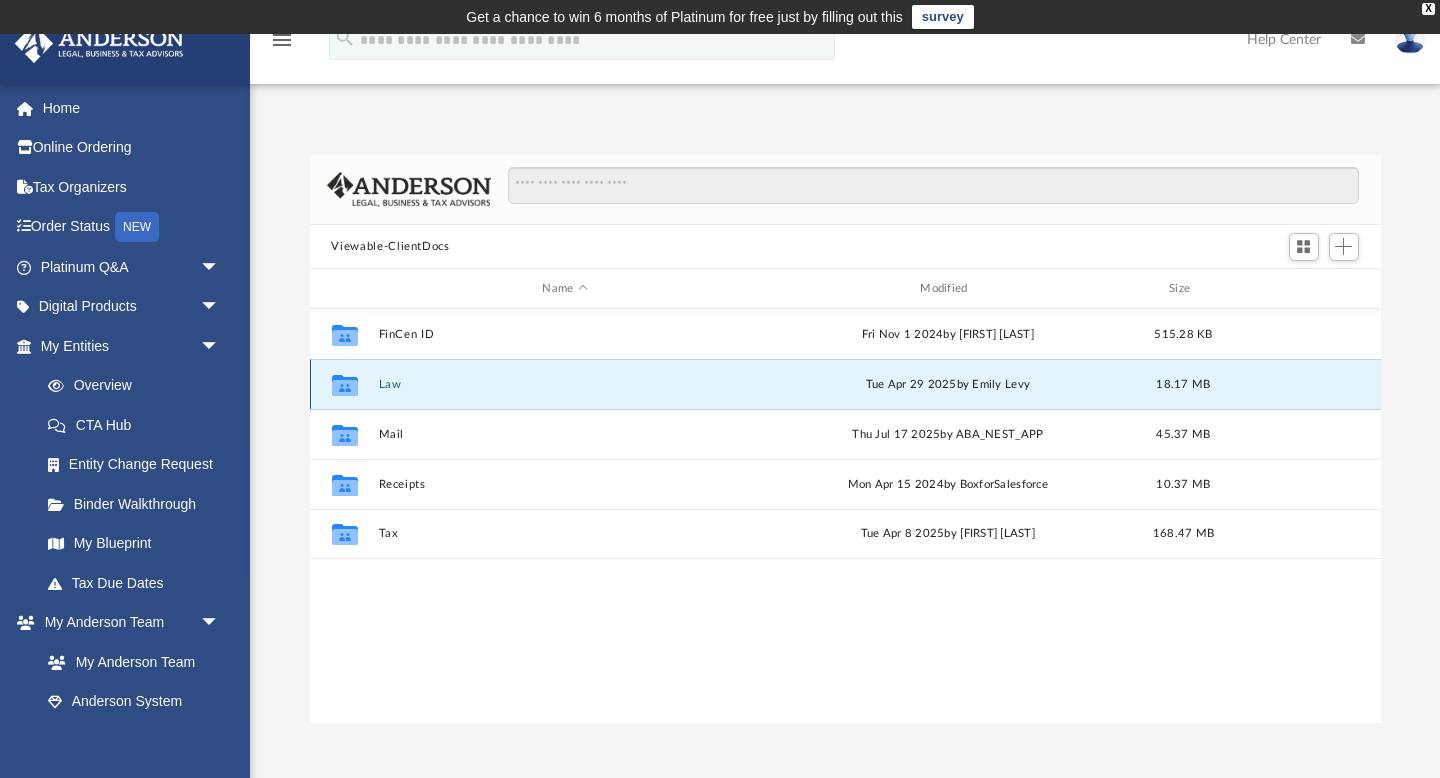 click on "Law" at bounding box center [565, 384] 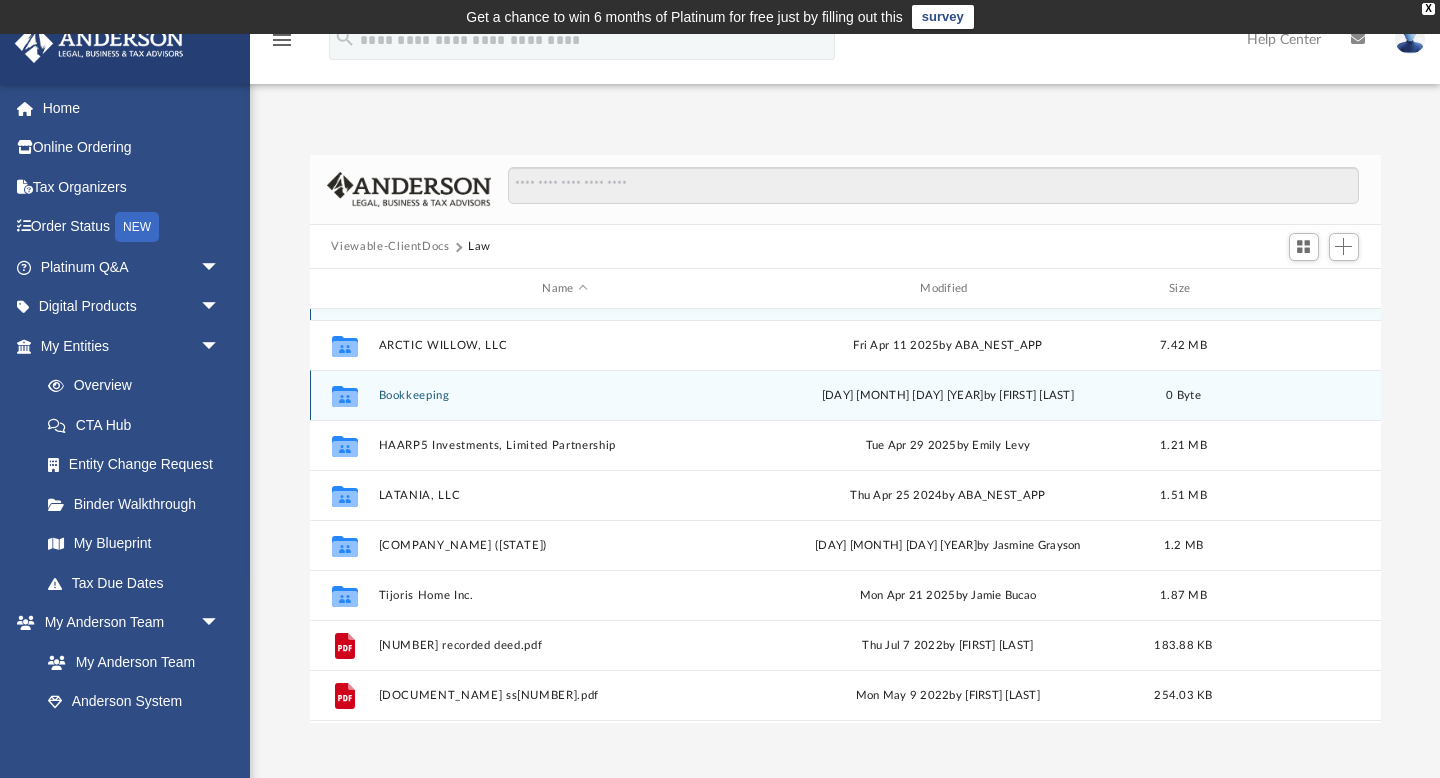 scroll, scrollTop: 46, scrollLeft: 0, axis: vertical 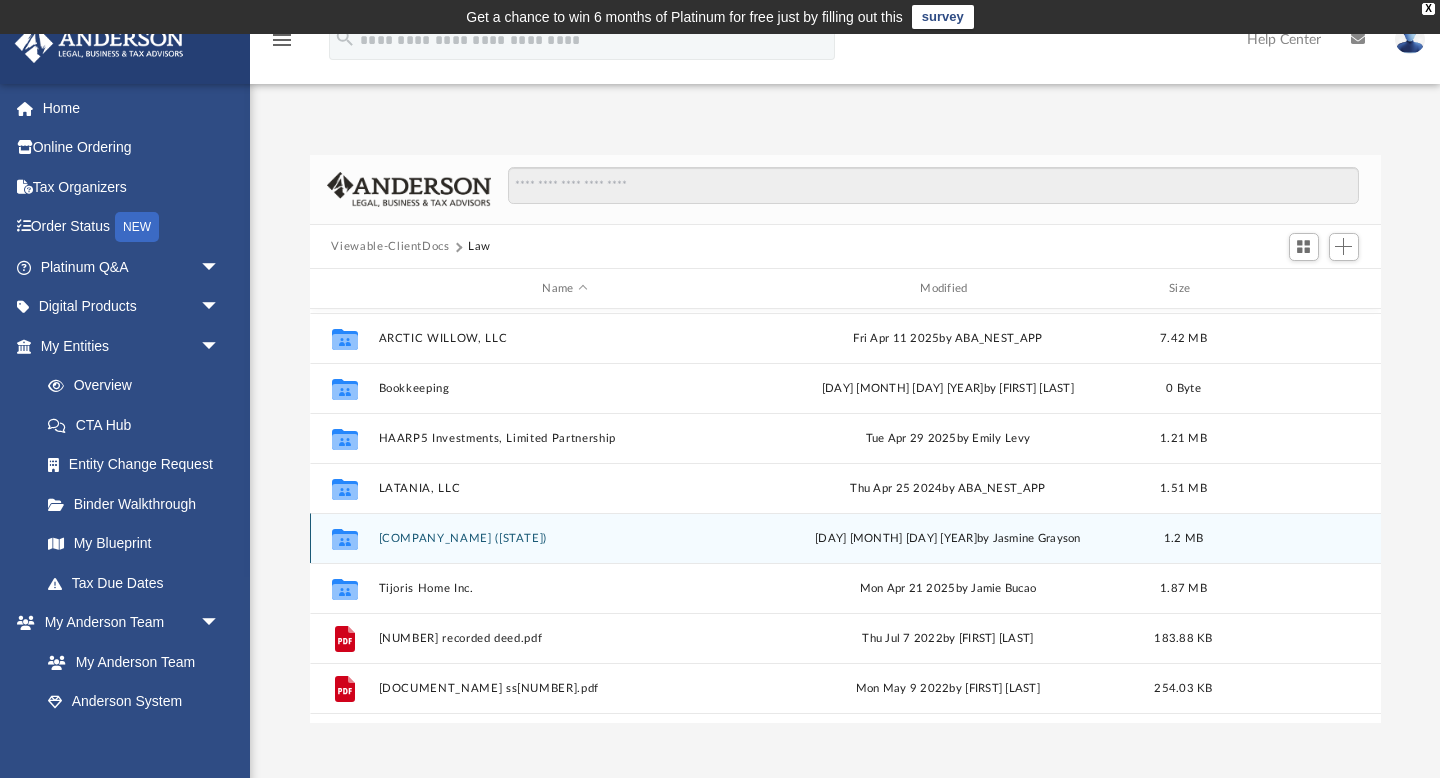 click on "LATANIA, LLC (FL)" at bounding box center [565, 538] 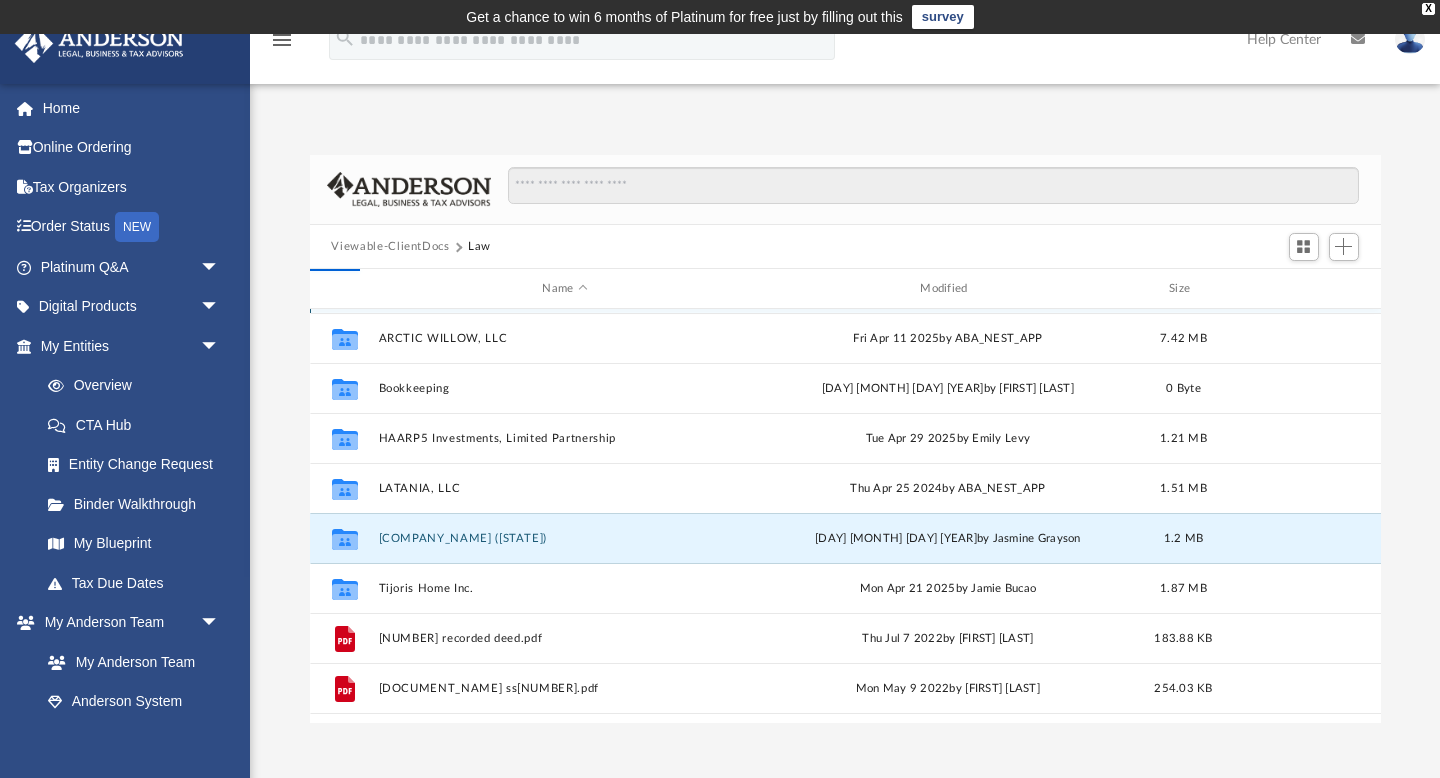 scroll, scrollTop: 0, scrollLeft: 0, axis: both 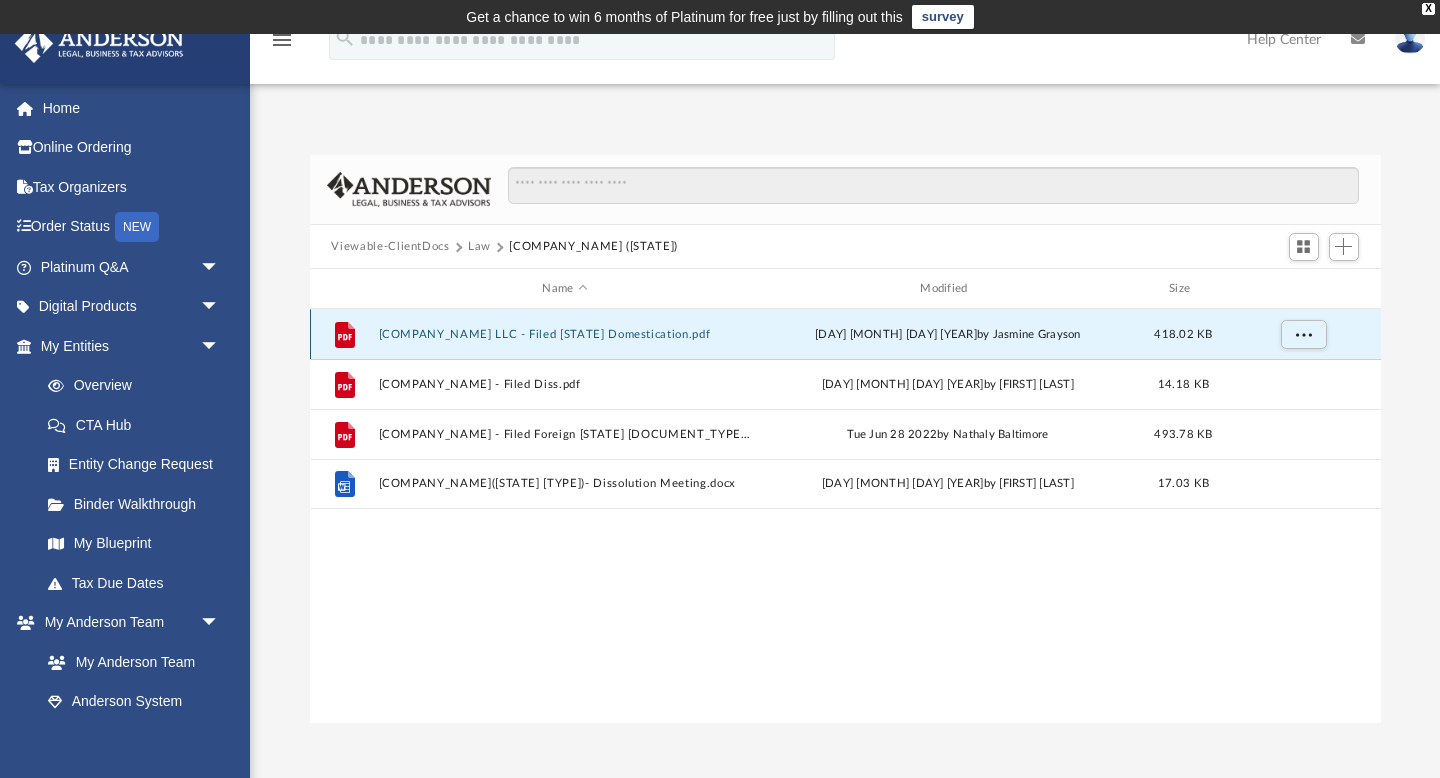 click on "LATANIA LLC - Filed FL Domestication.pdf" at bounding box center (565, 334) 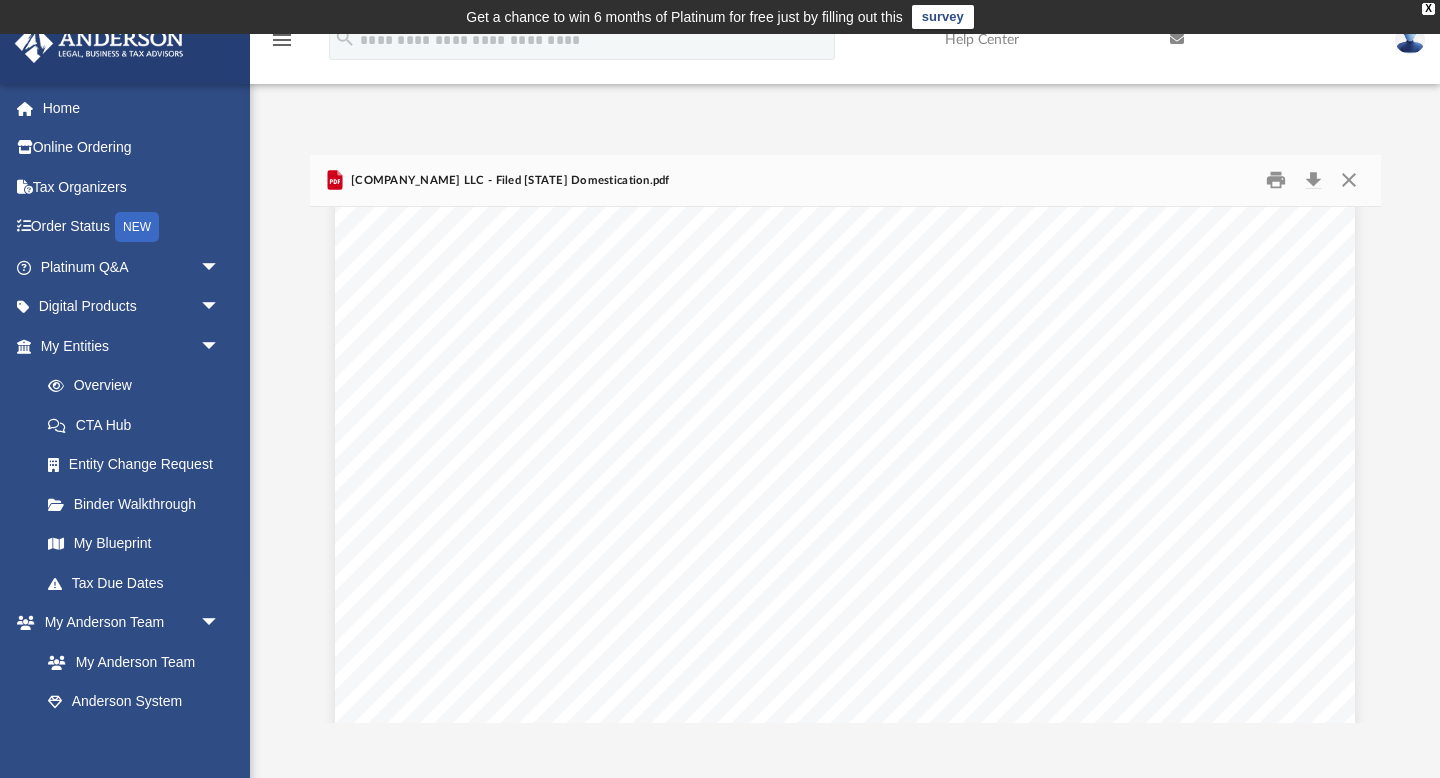 scroll, scrollTop: 10274, scrollLeft: 0, axis: vertical 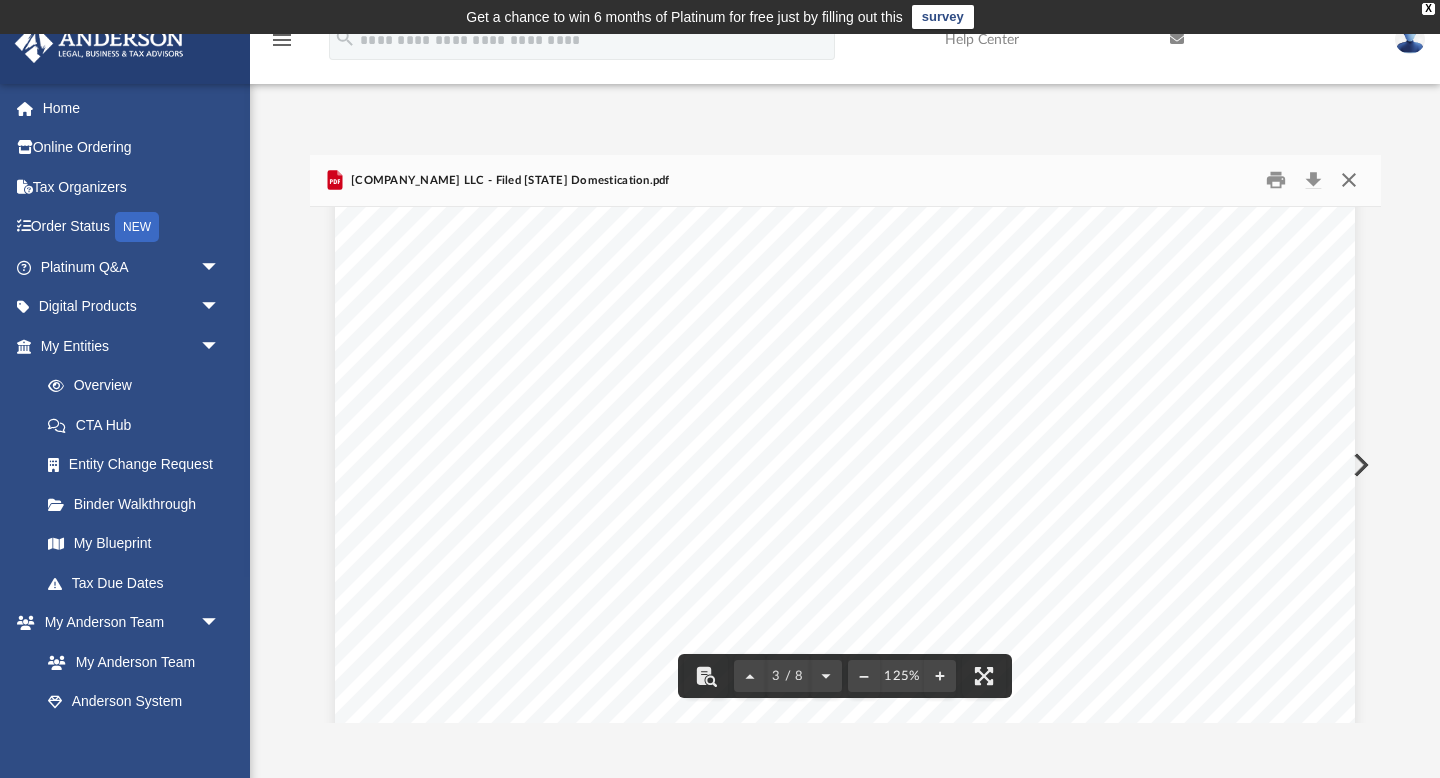 click at bounding box center [1349, 180] 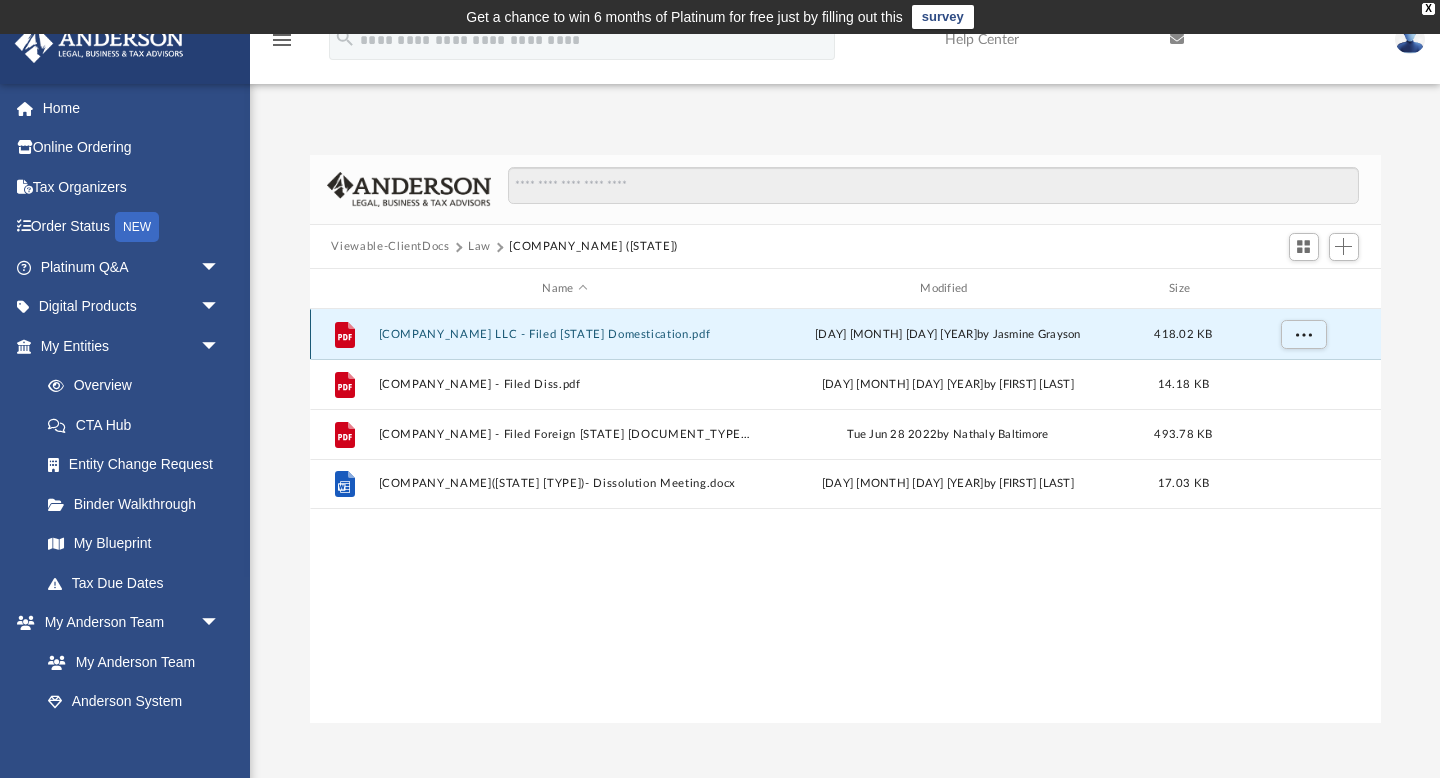 click on "LATANIA LLC - Filed FL Domestication.pdf" at bounding box center [565, 334] 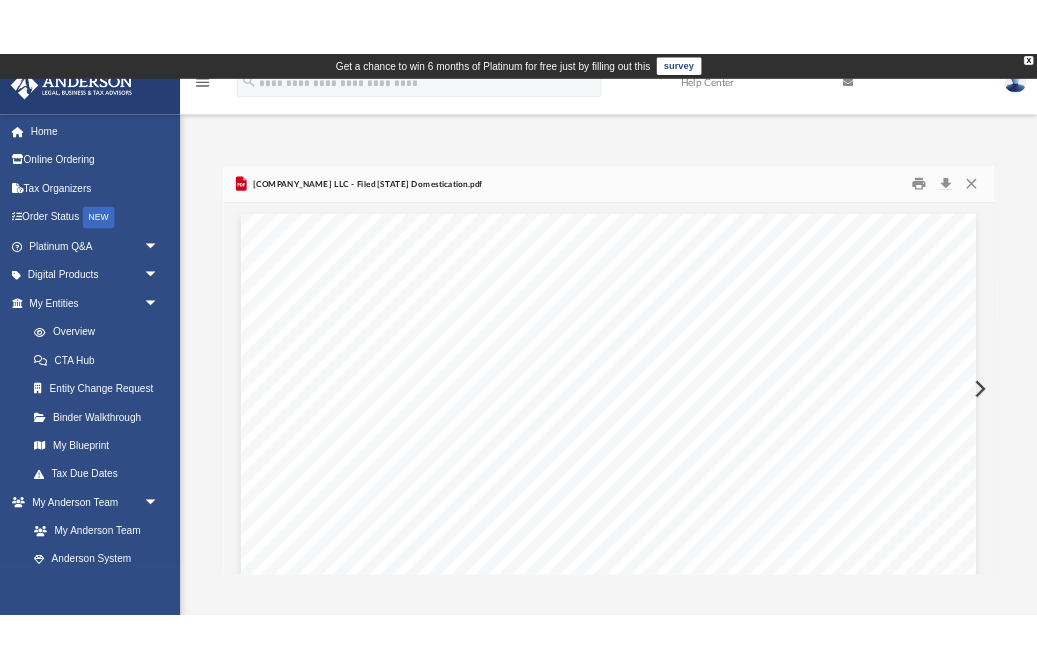 scroll, scrollTop: 2691, scrollLeft: 0, axis: vertical 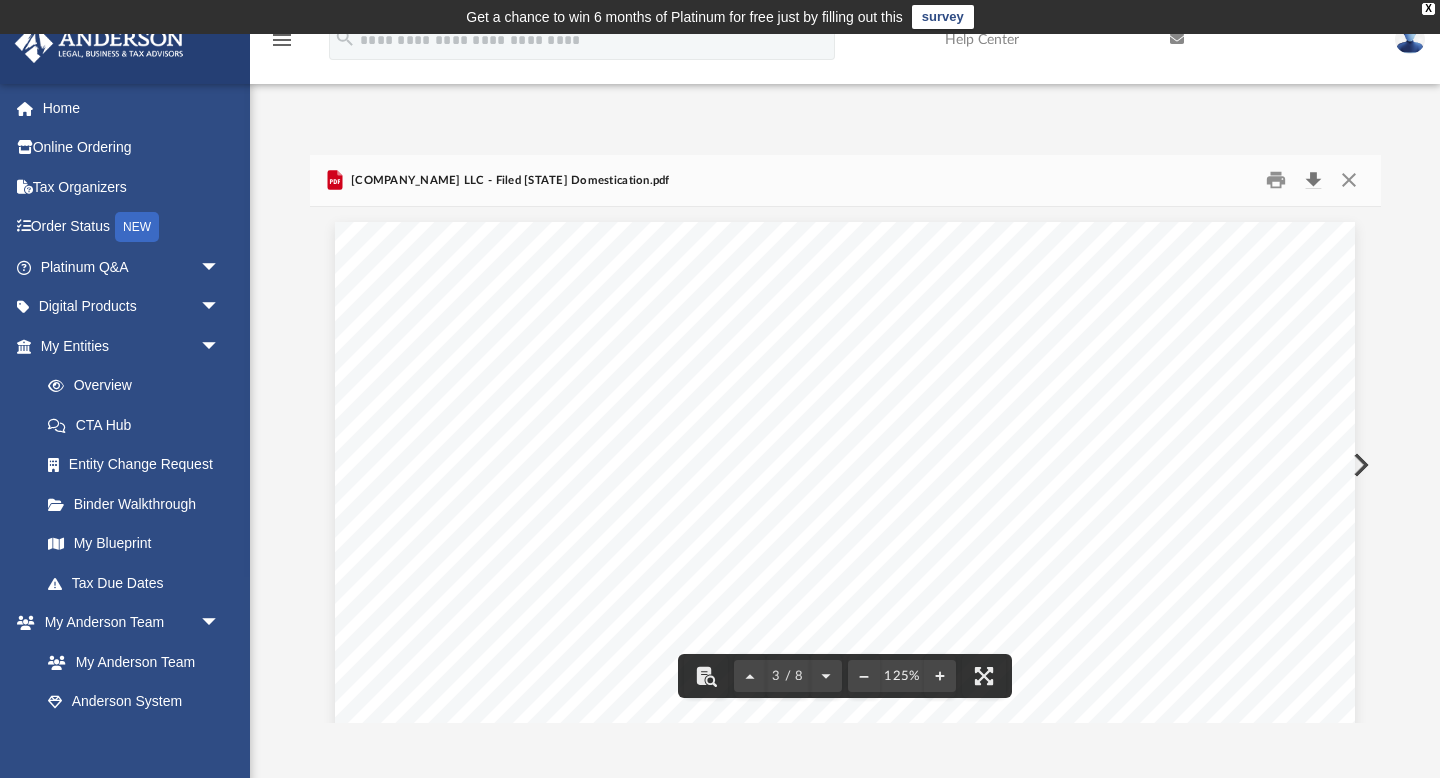 click at bounding box center [1314, 180] 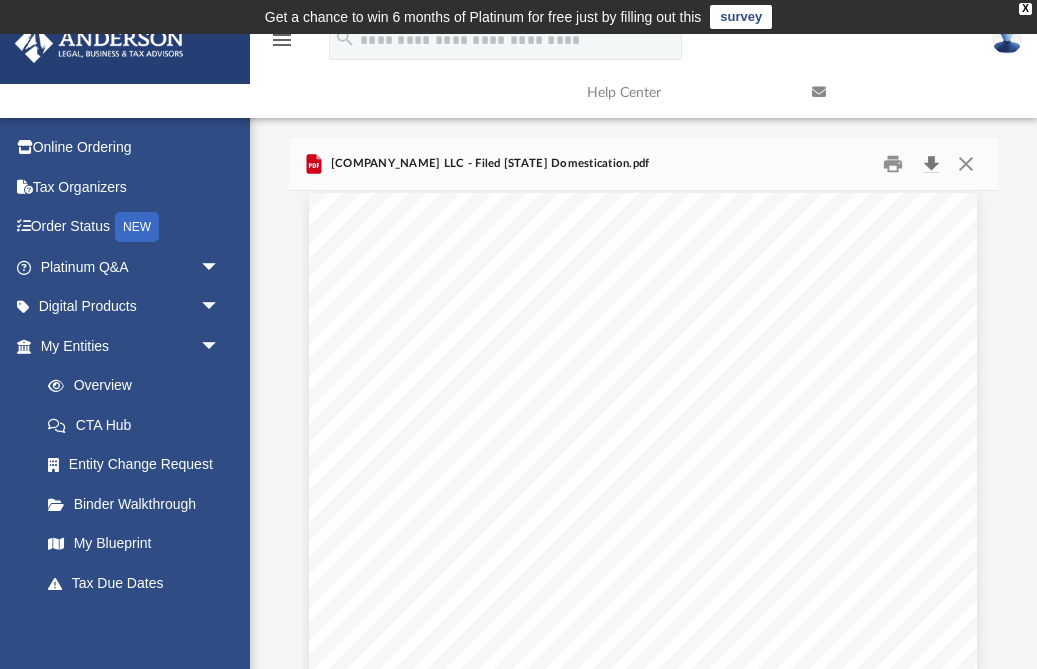 scroll, scrollTop: 454, scrollLeft: 708, axis: both 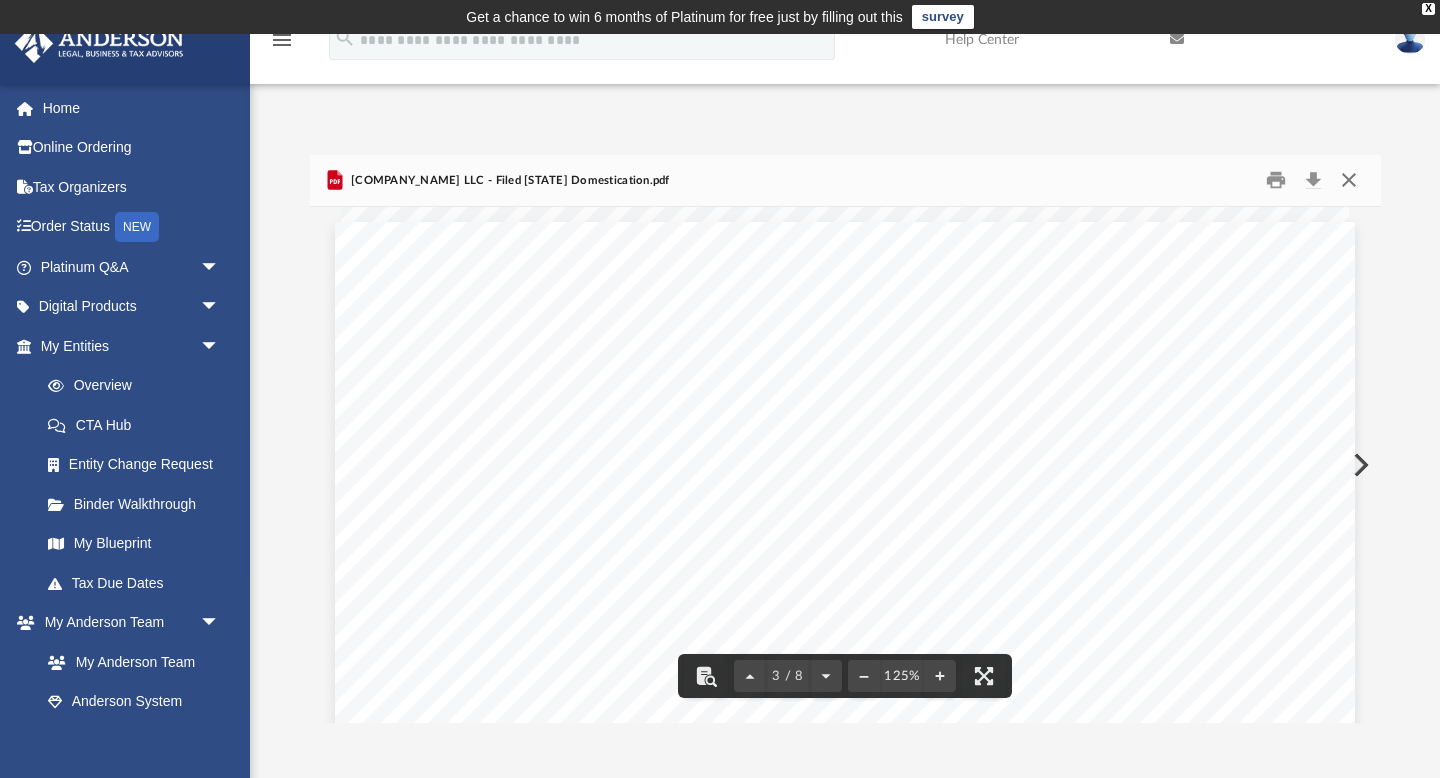 click at bounding box center [1349, 180] 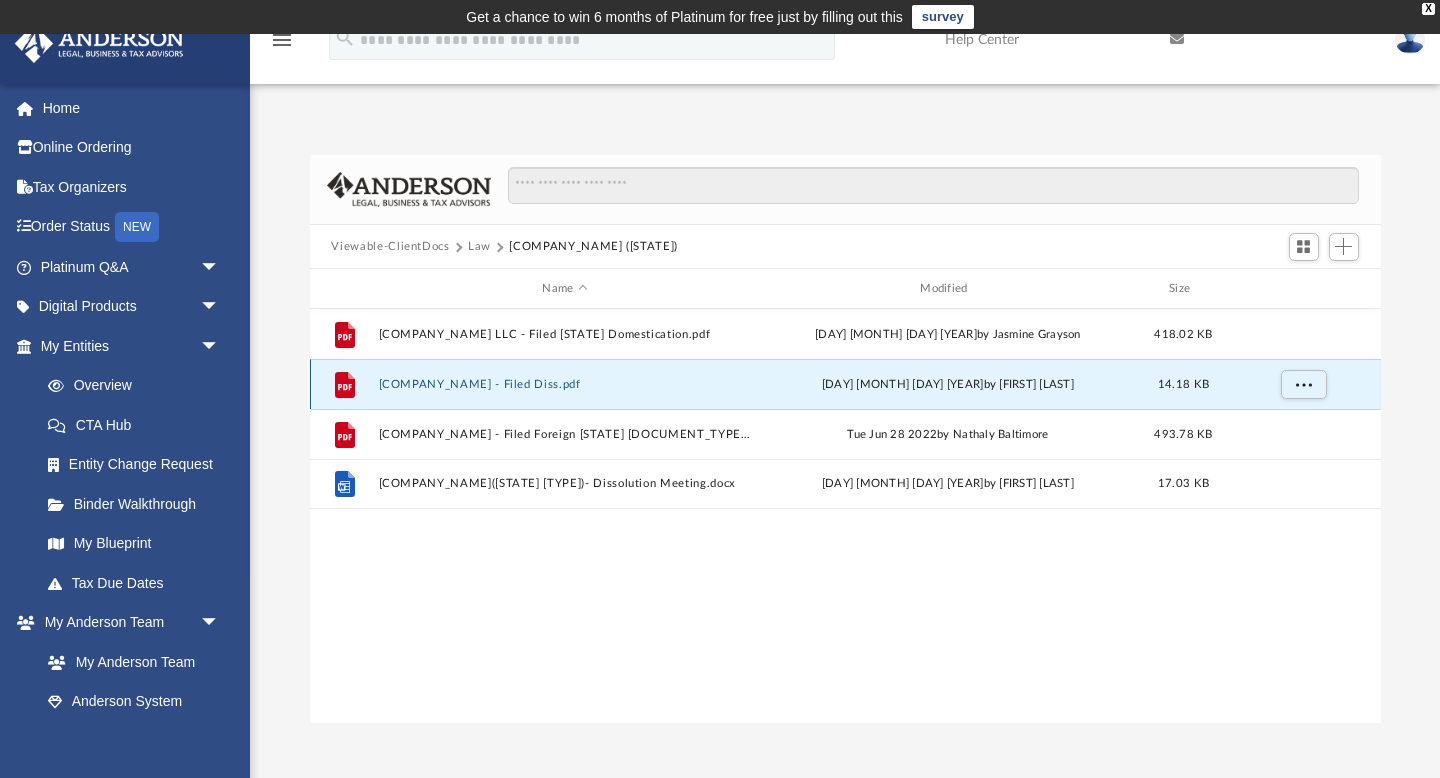 click on "LATANIA, LLC - Filed Diss.pdf" at bounding box center (565, 384) 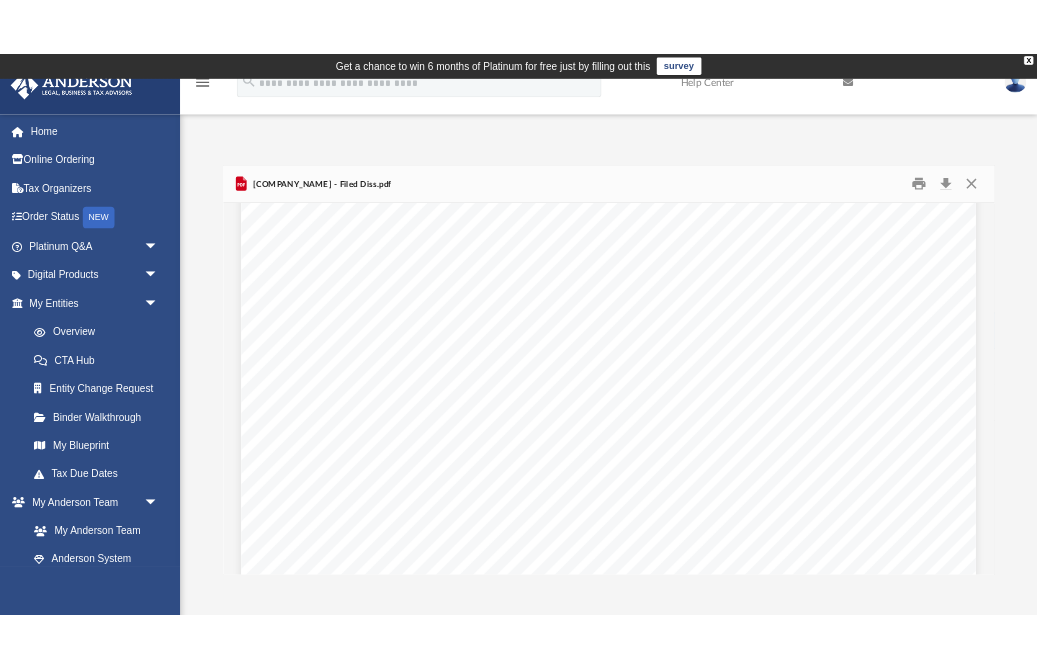scroll, scrollTop: 0, scrollLeft: 0, axis: both 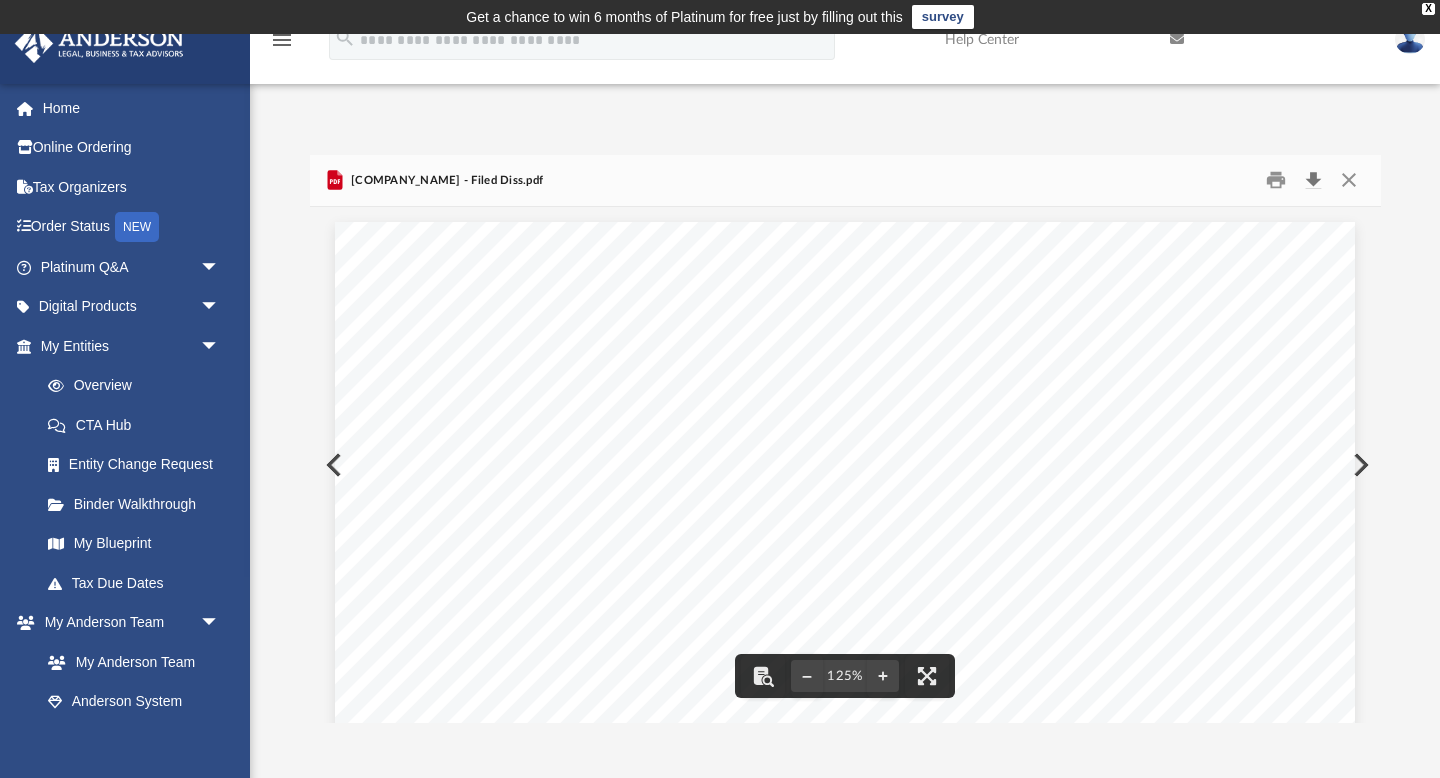 click at bounding box center (1314, 180) 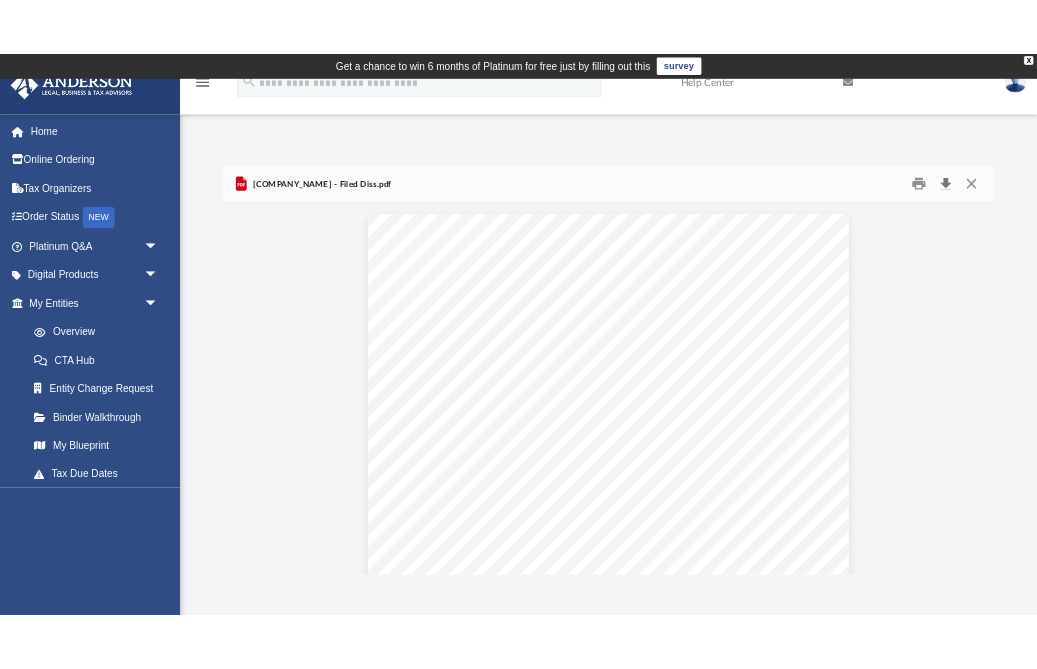 scroll, scrollTop: 454, scrollLeft: 708, axis: both 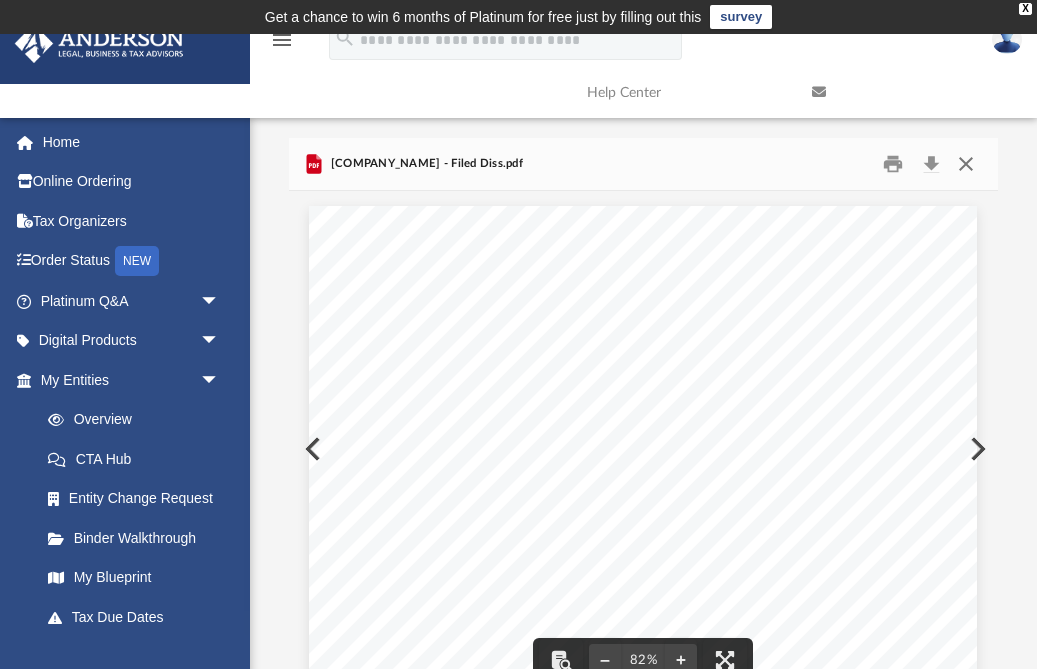 click at bounding box center (966, 164) 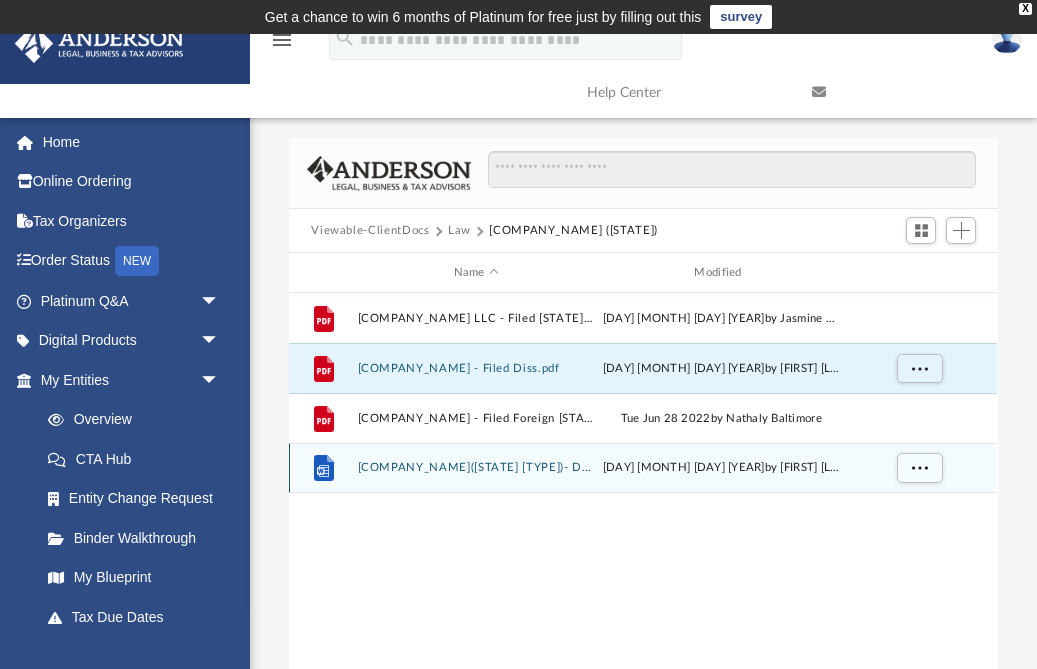 click on "LATANIA, LLC(FL FF)-  Dissolution Meeting.docx" at bounding box center (476, 467) 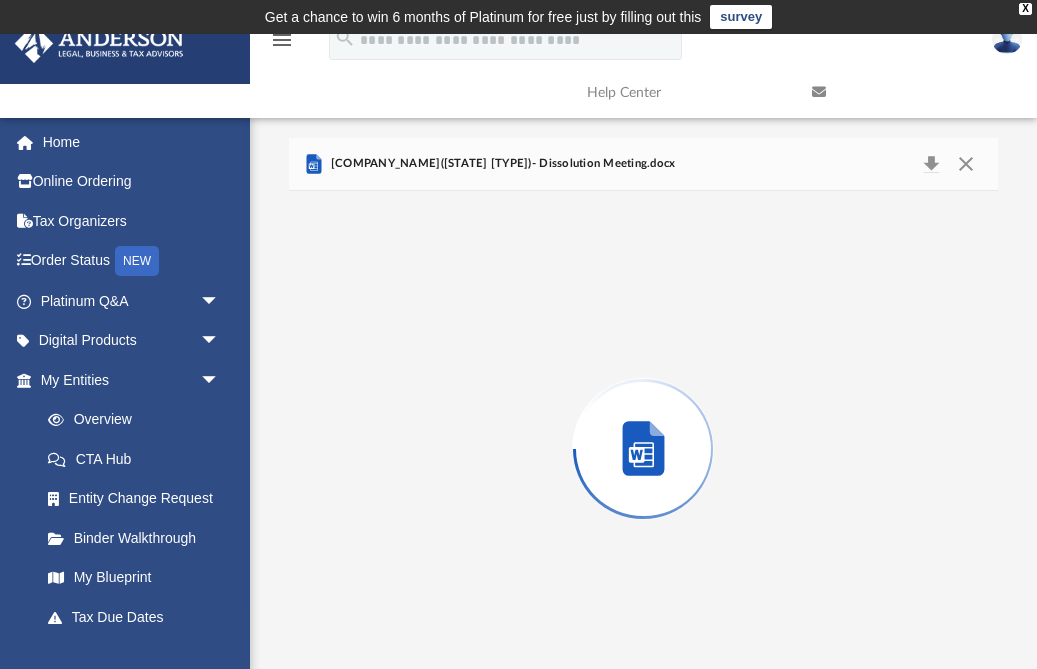 scroll, scrollTop: 38, scrollLeft: 0, axis: vertical 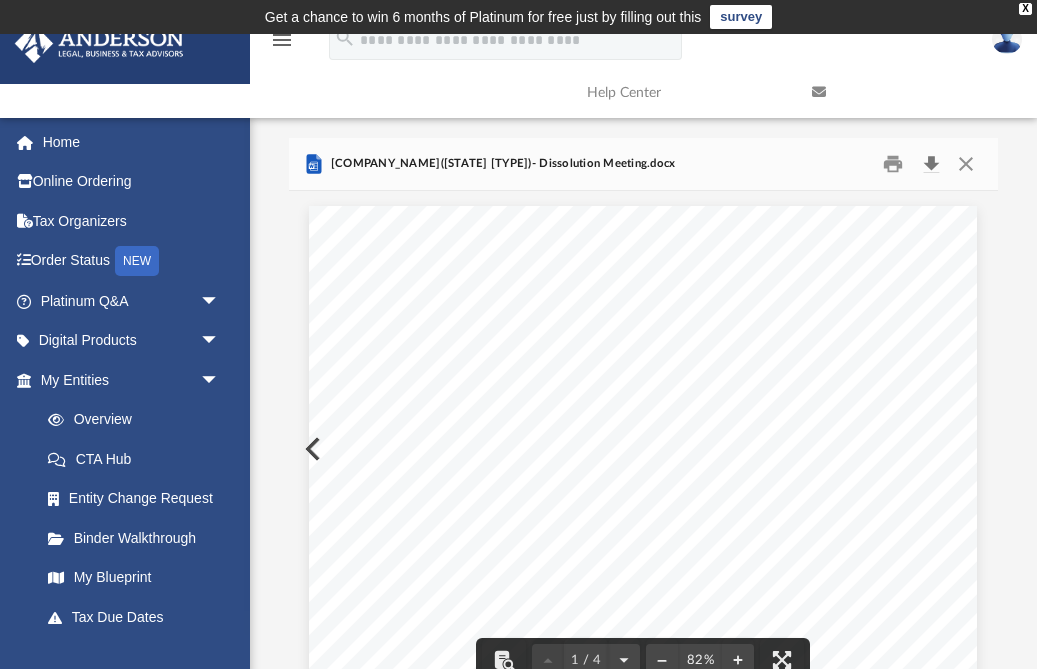click at bounding box center [931, 164] 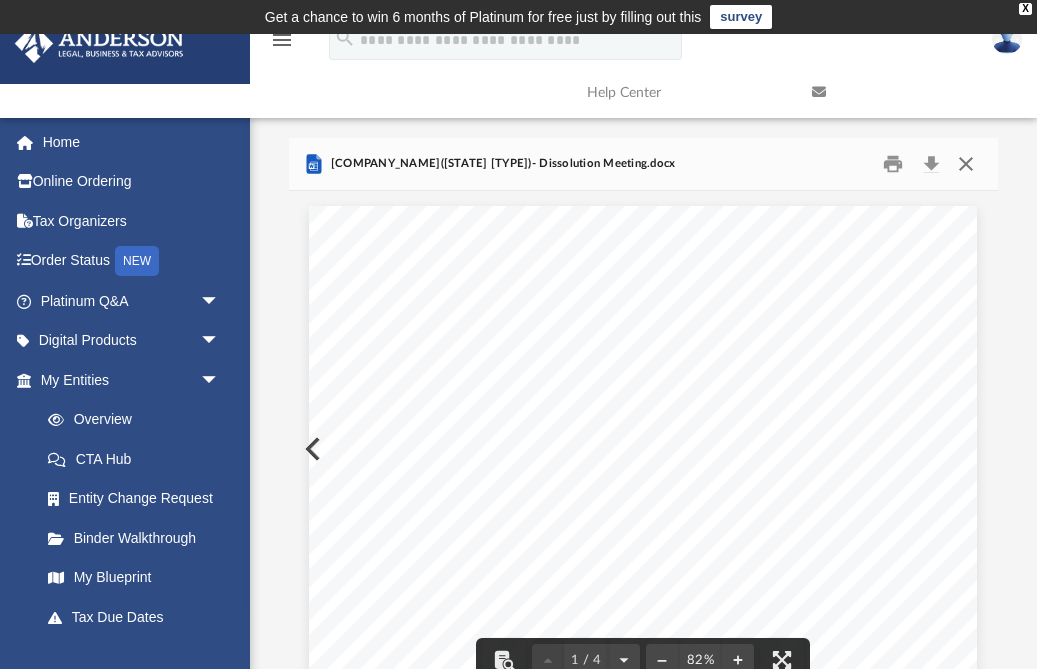 click at bounding box center [966, 164] 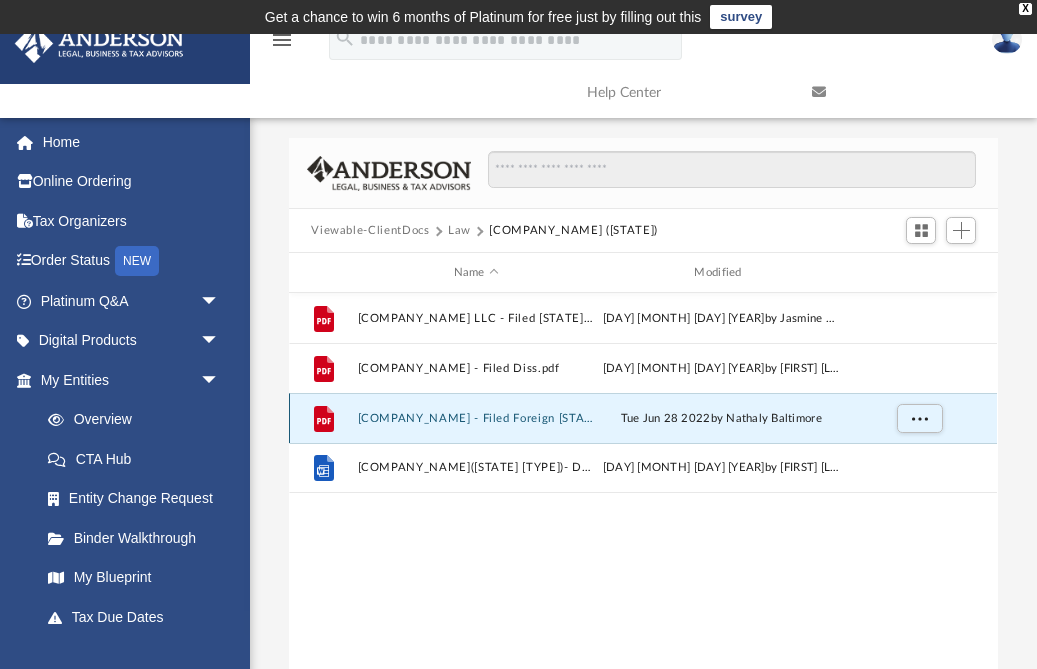 click on "LATANIA, LLC - Filed Foreign FL Articles.pdf" at bounding box center (476, 418) 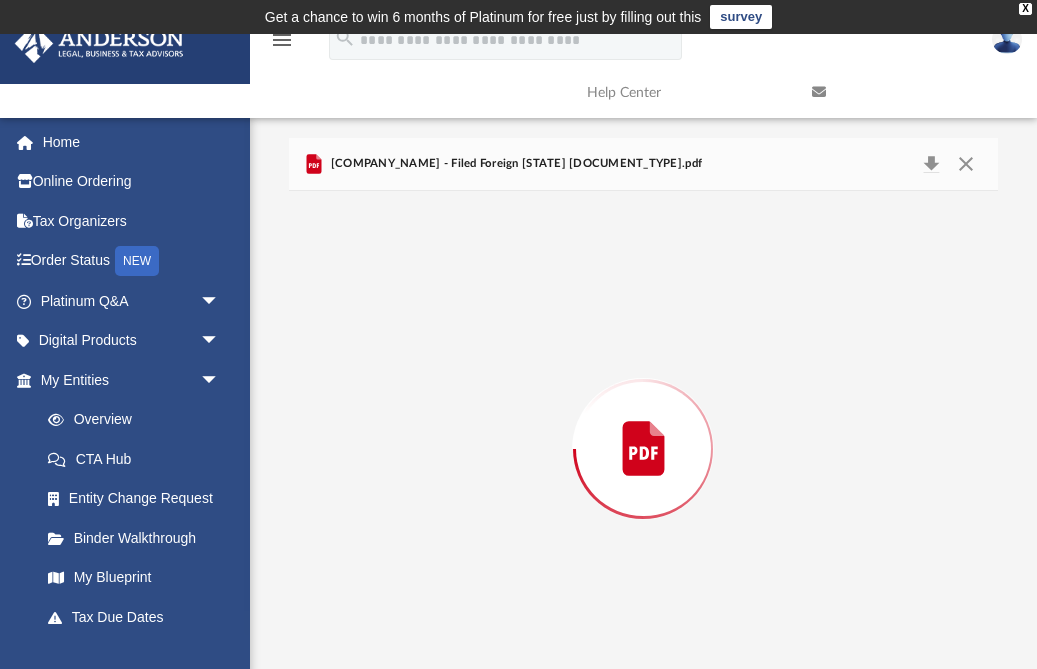 scroll, scrollTop: 38, scrollLeft: 0, axis: vertical 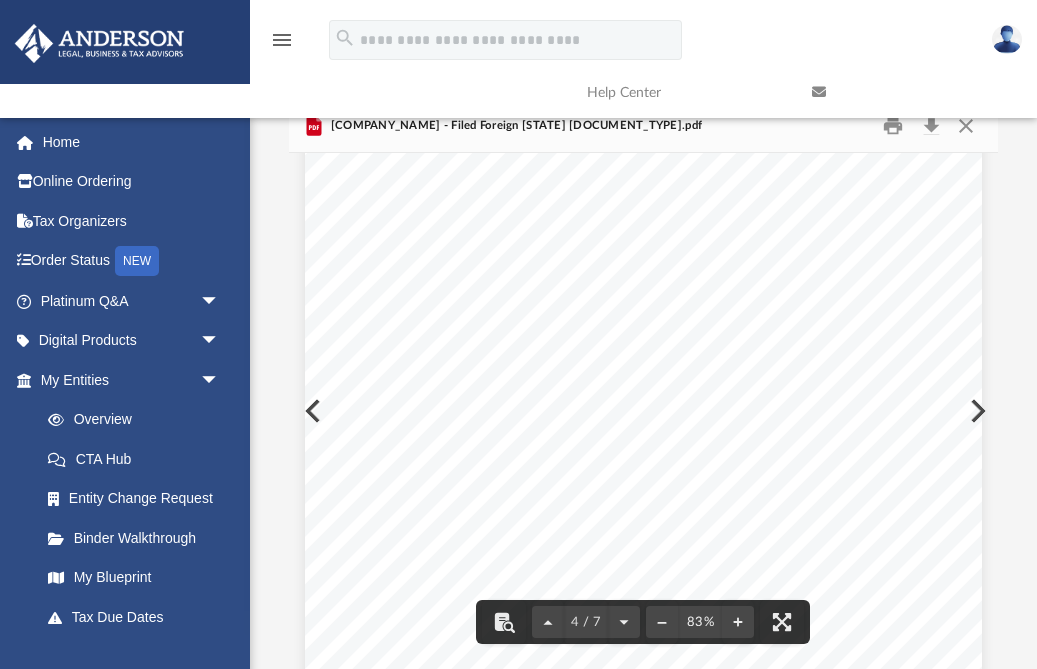 click at bounding box center (909, 92) 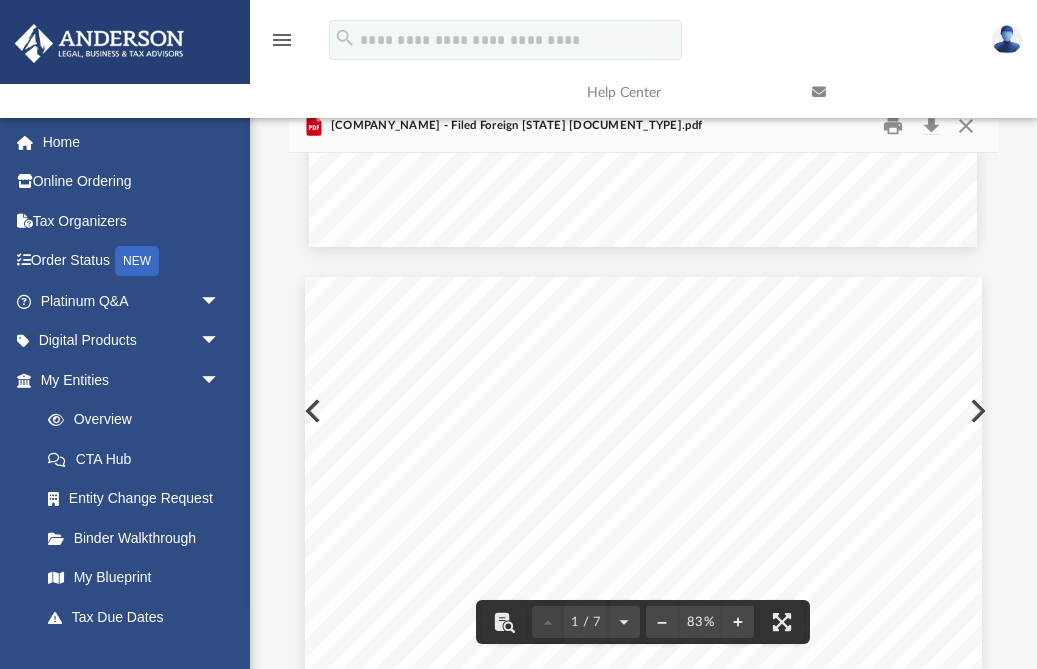 scroll, scrollTop: 235, scrollLeft: 0, axis: vertical 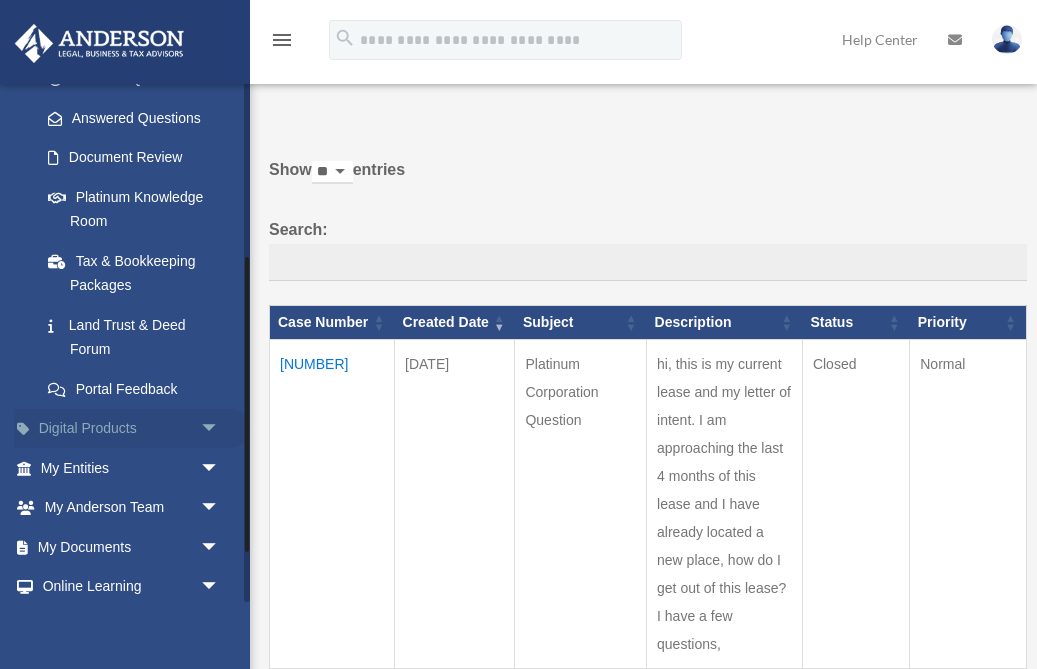 click on "Digital Products arrow_drop_down" at bounding box center [132, 429] 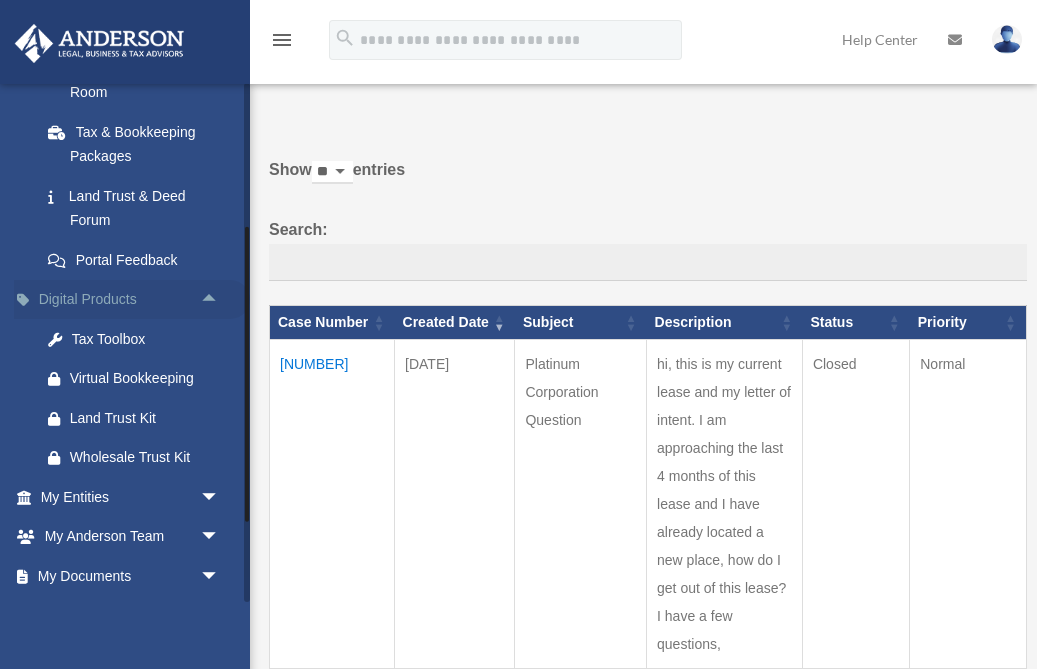 scroll, scrollTop: 503, scrollLeft: 0, axis: vertical 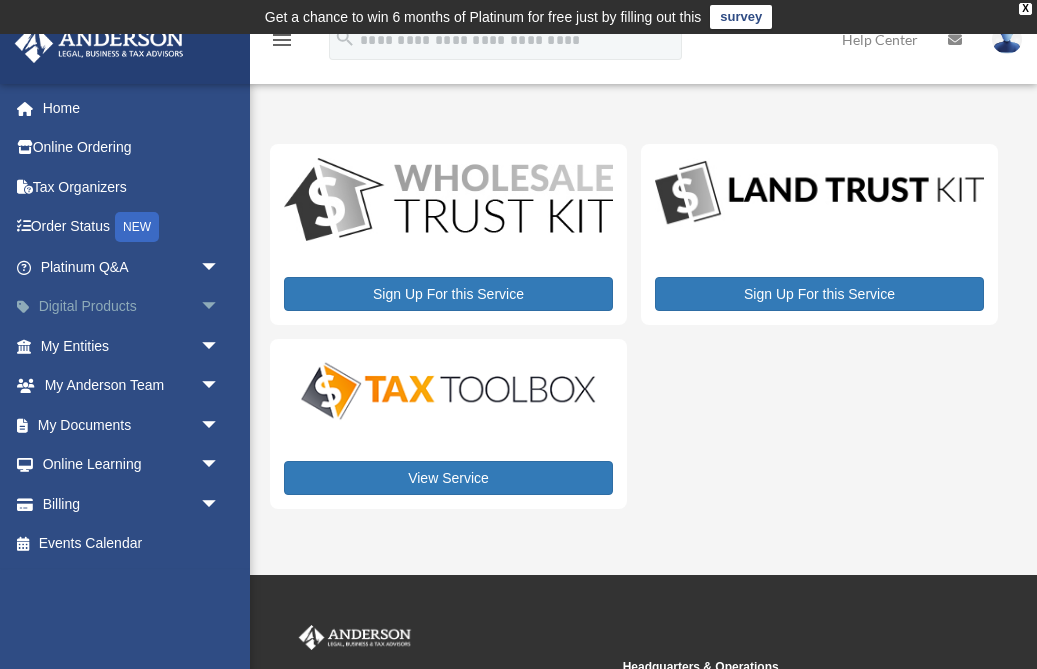 click on "Digital Products arrow_drop_down" at bounding box center [132, 307] 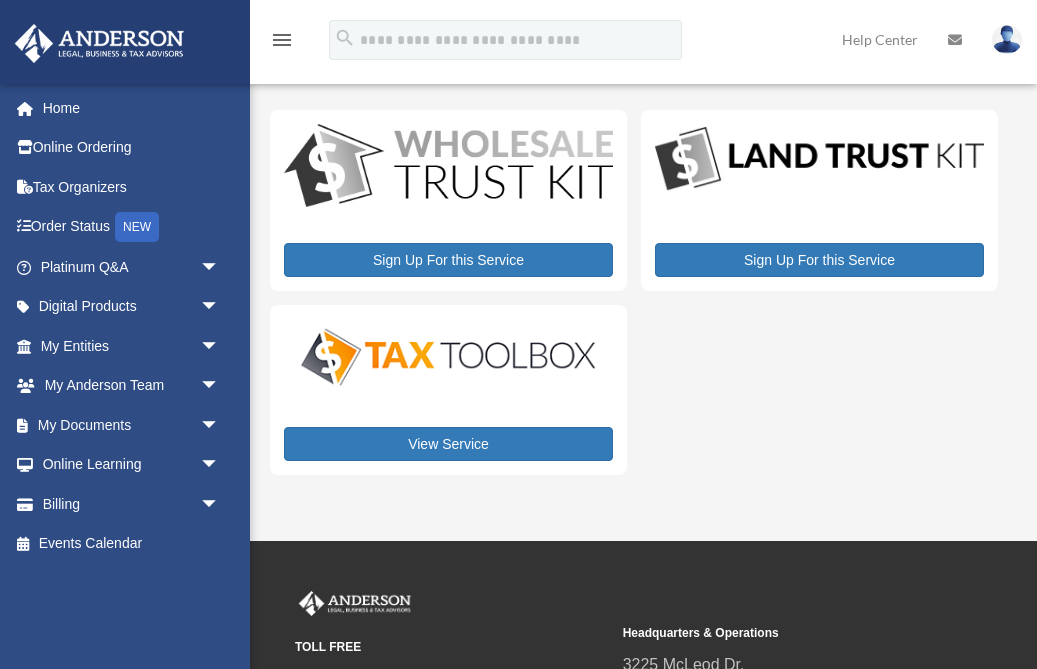 scroll, scrollTop: 0, scrollLeft: 0, axis: both 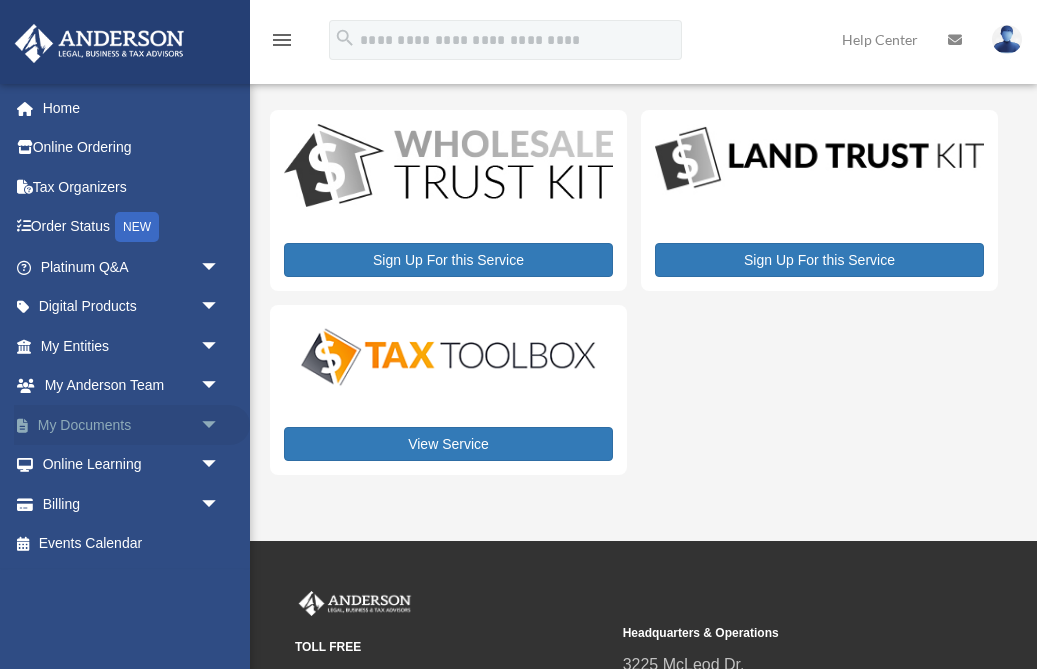 click on "My Documents arrow_drop_down" at bounding box center [132, 425] 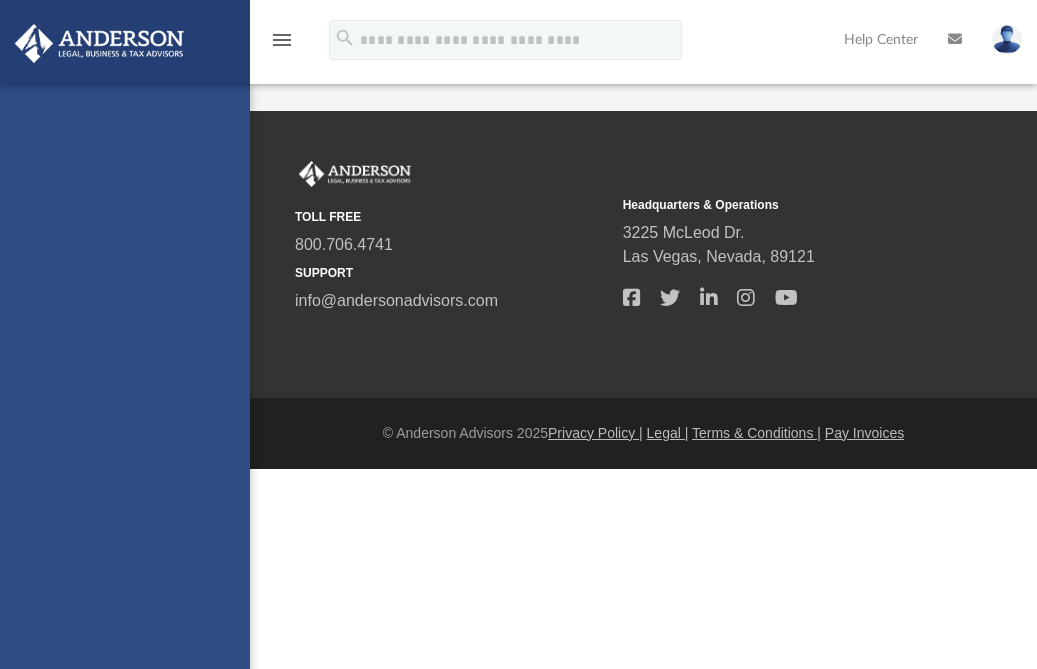scroll, scrollTop: 0, scrollLeft: 0, axis: both 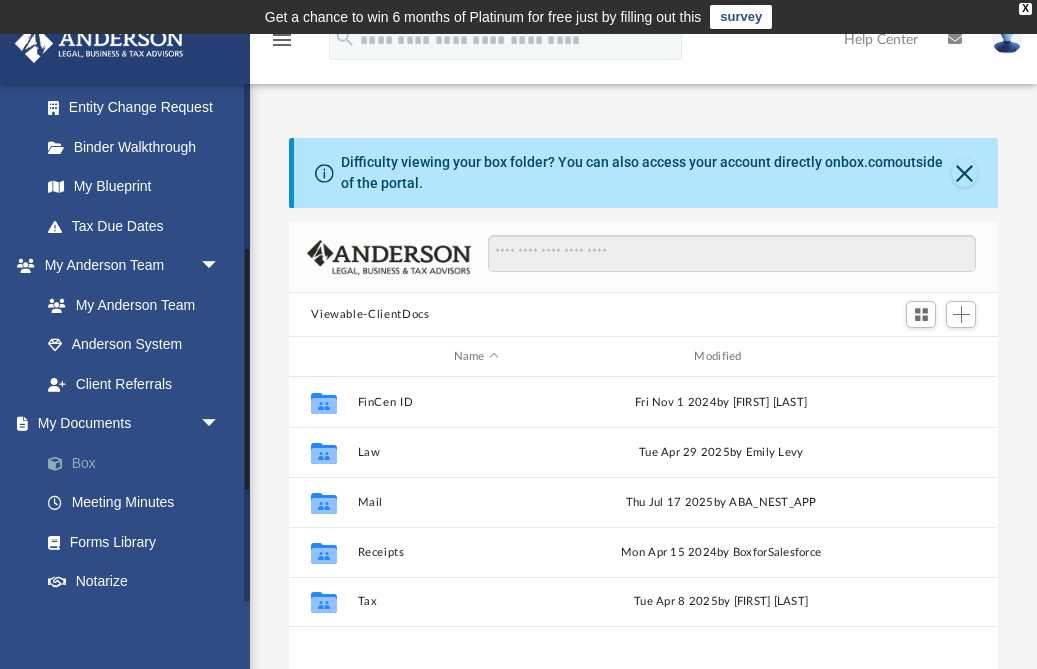 click on "Box" at bounding box center (139, 463) 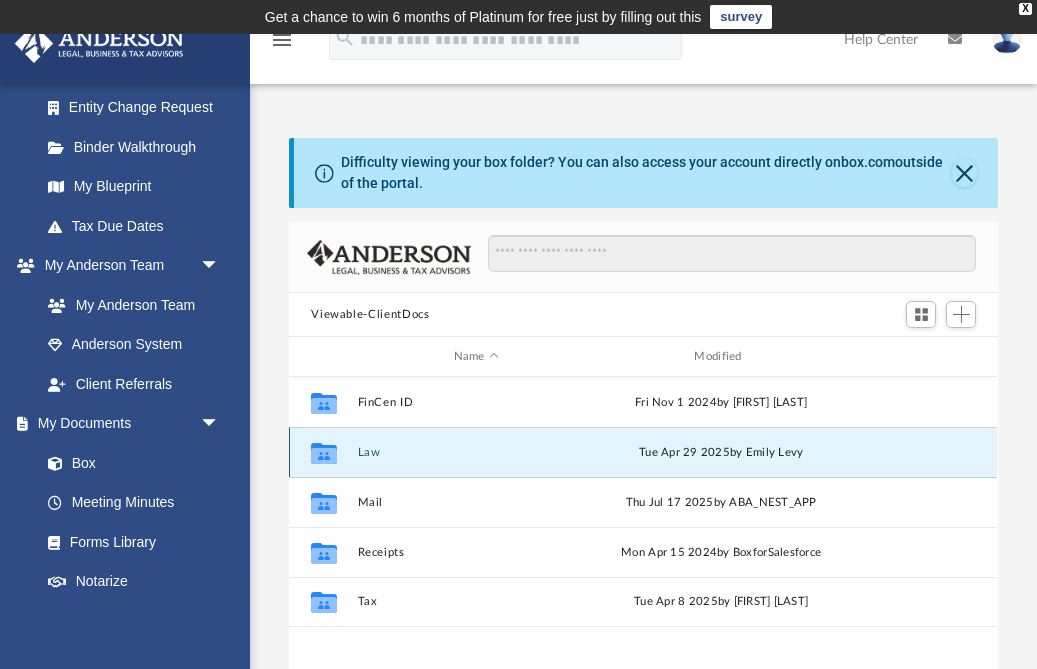 click on "Law" at bounding box center [476, 452] 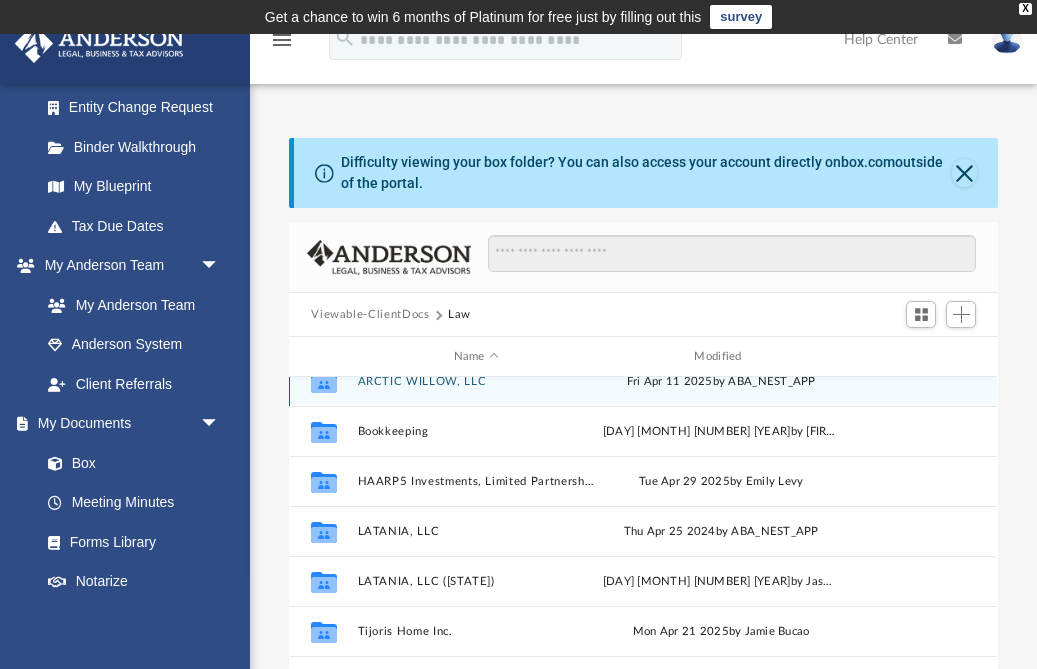 scroll, scrollTop: 85, scrollLeft: 0, axis: vertical 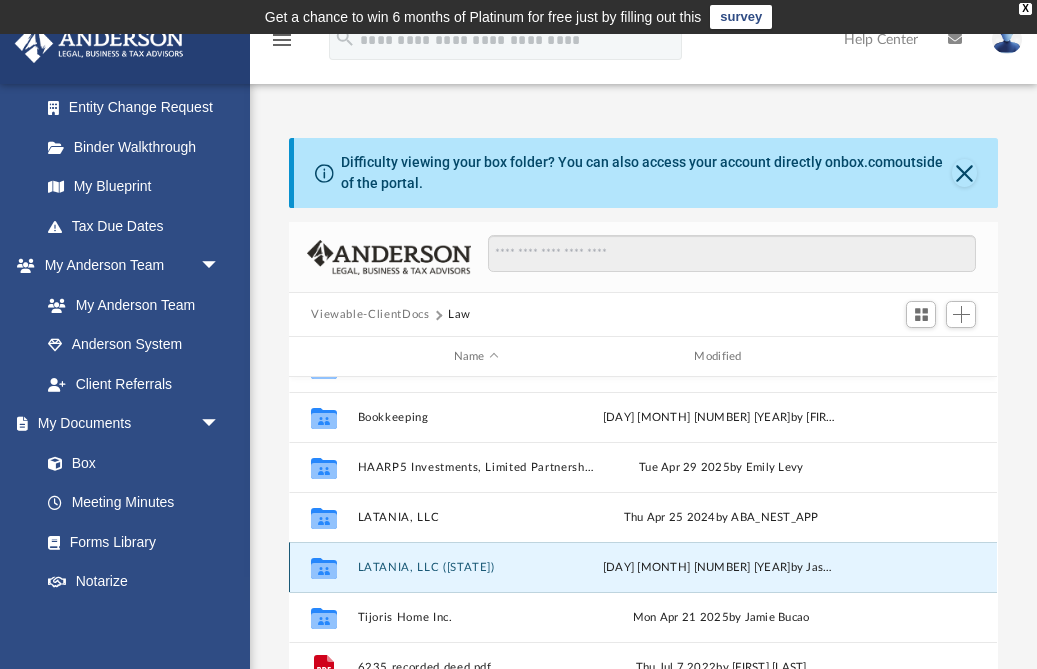 click on "LATANIA, LLC (FL)" at bounding box center [476, 567] 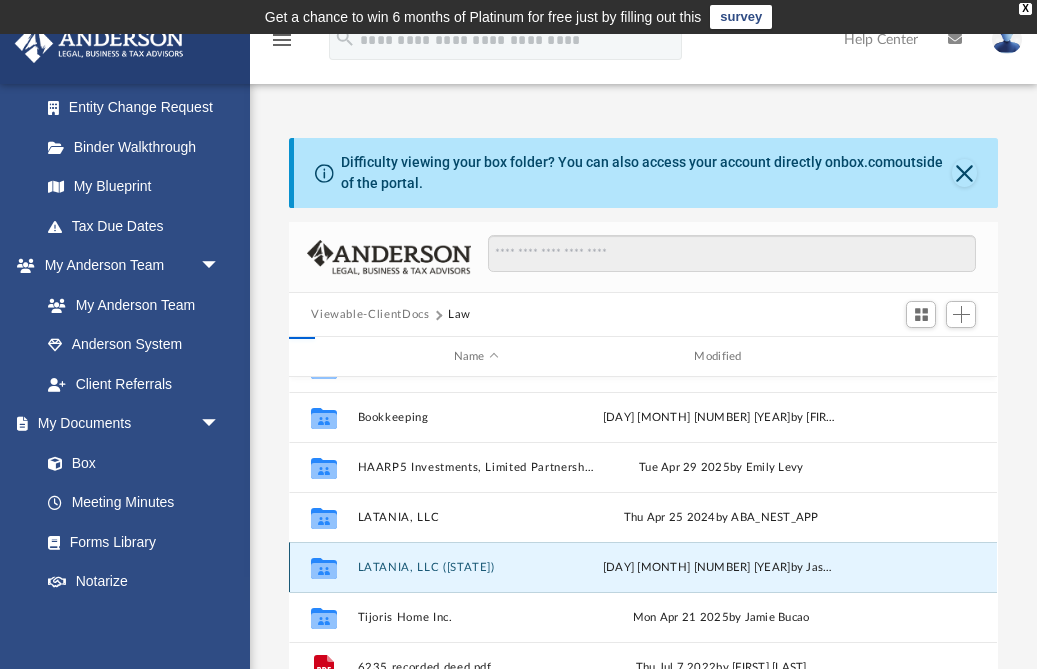scroll, scrollTop: 0, scrollLeft: 0, axis: both 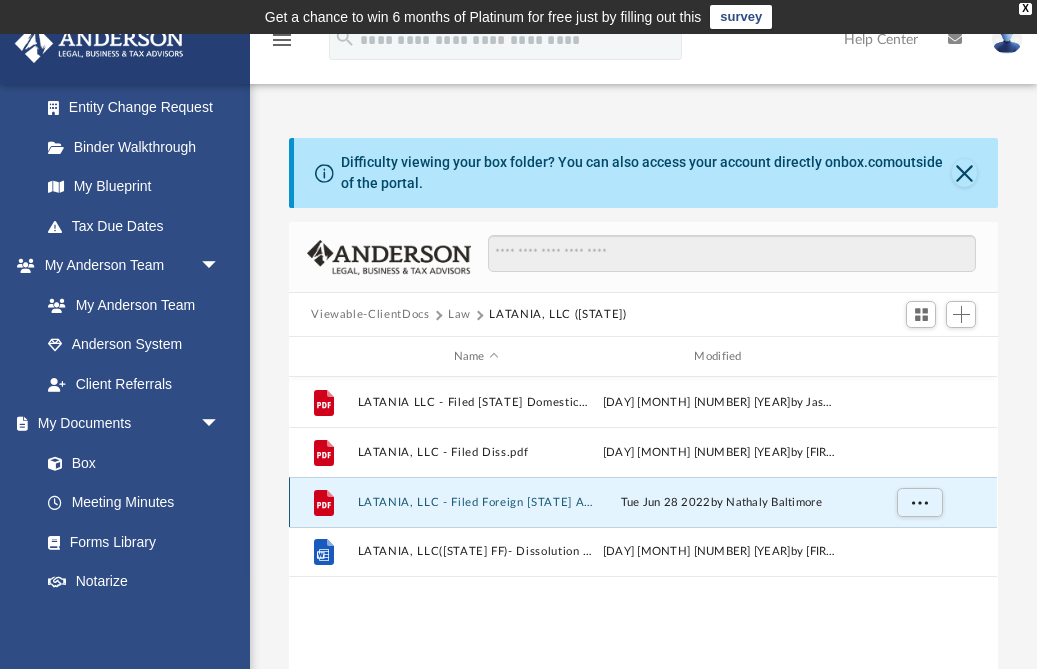 click on "LATANIA, LLC - Filed Foreign FL Articles.pdf" at bounding box center (476, 502) 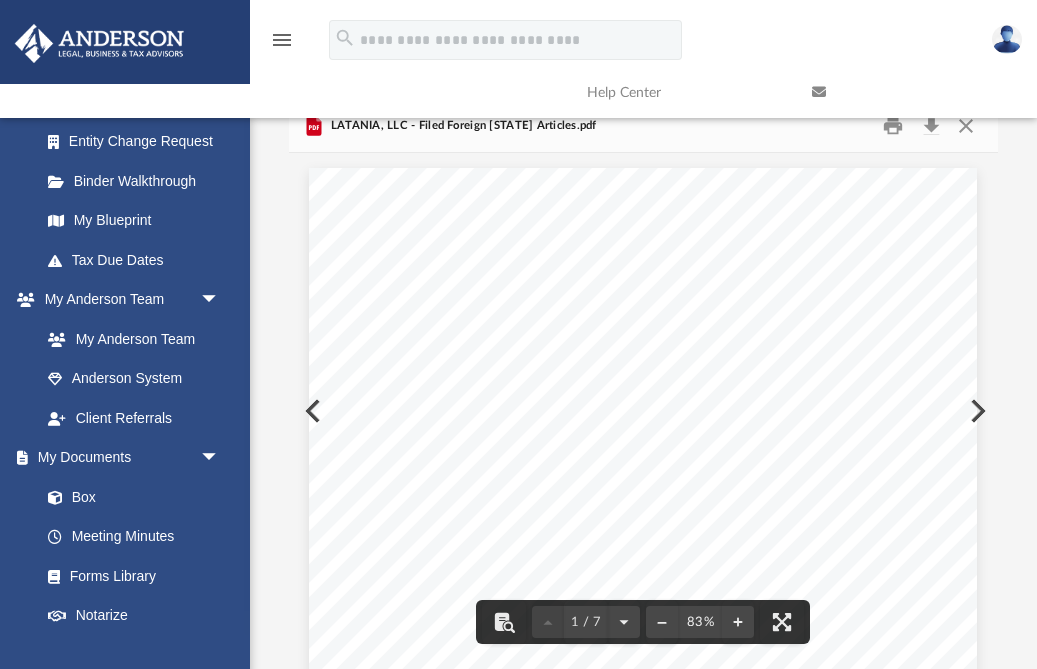 click at bounding box center [909, 92] 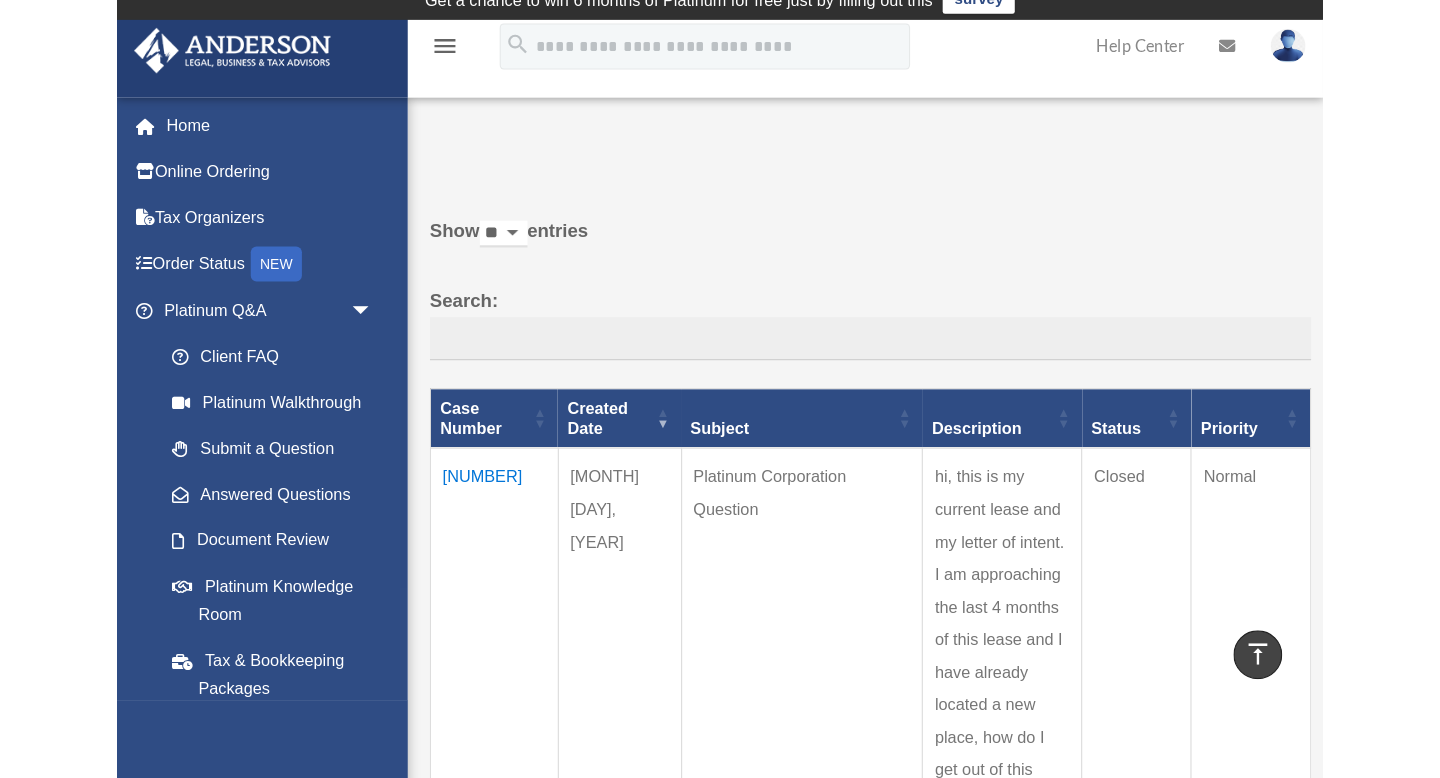 scroll, scrollTop: 0, scrollLeft: 0, axis: both 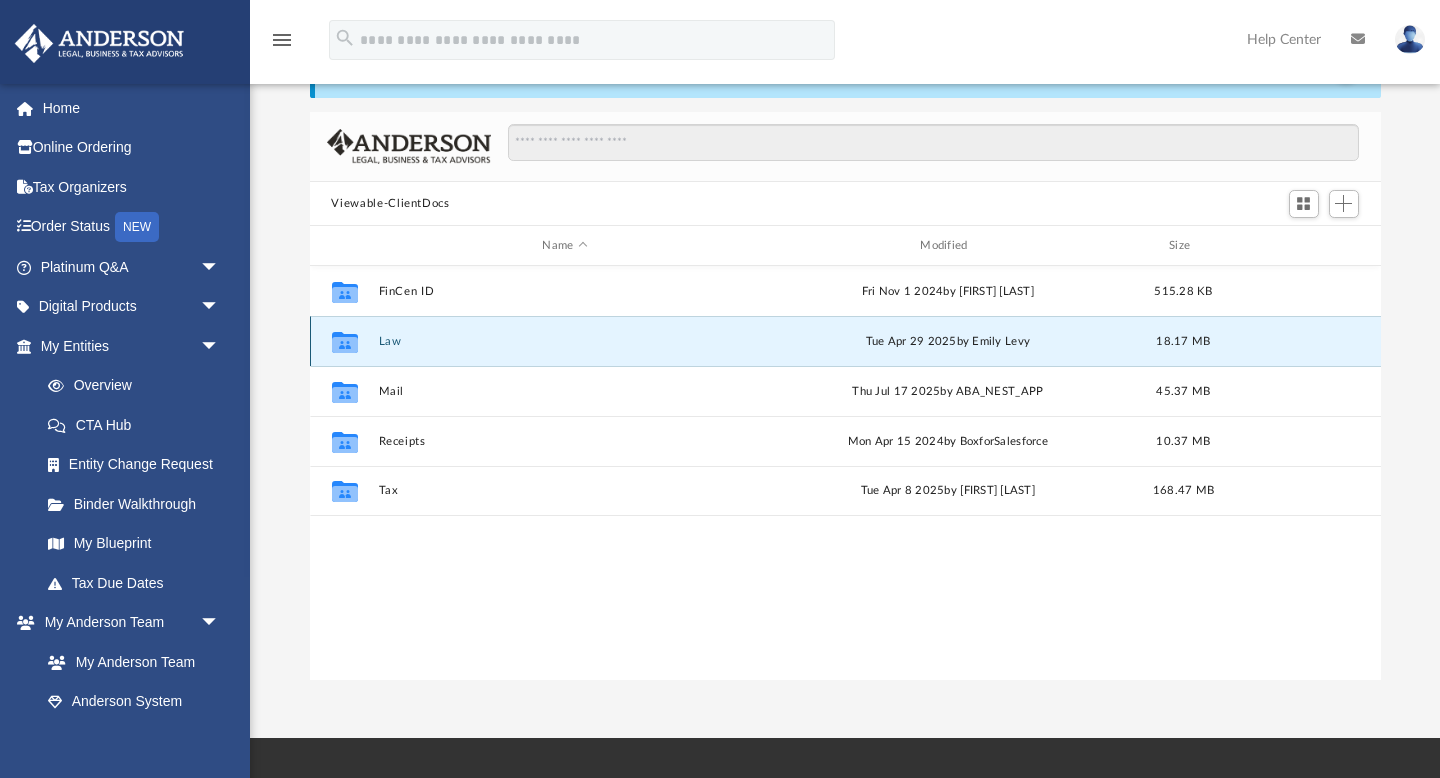 click on "Law" at bounding box center (565, 341) 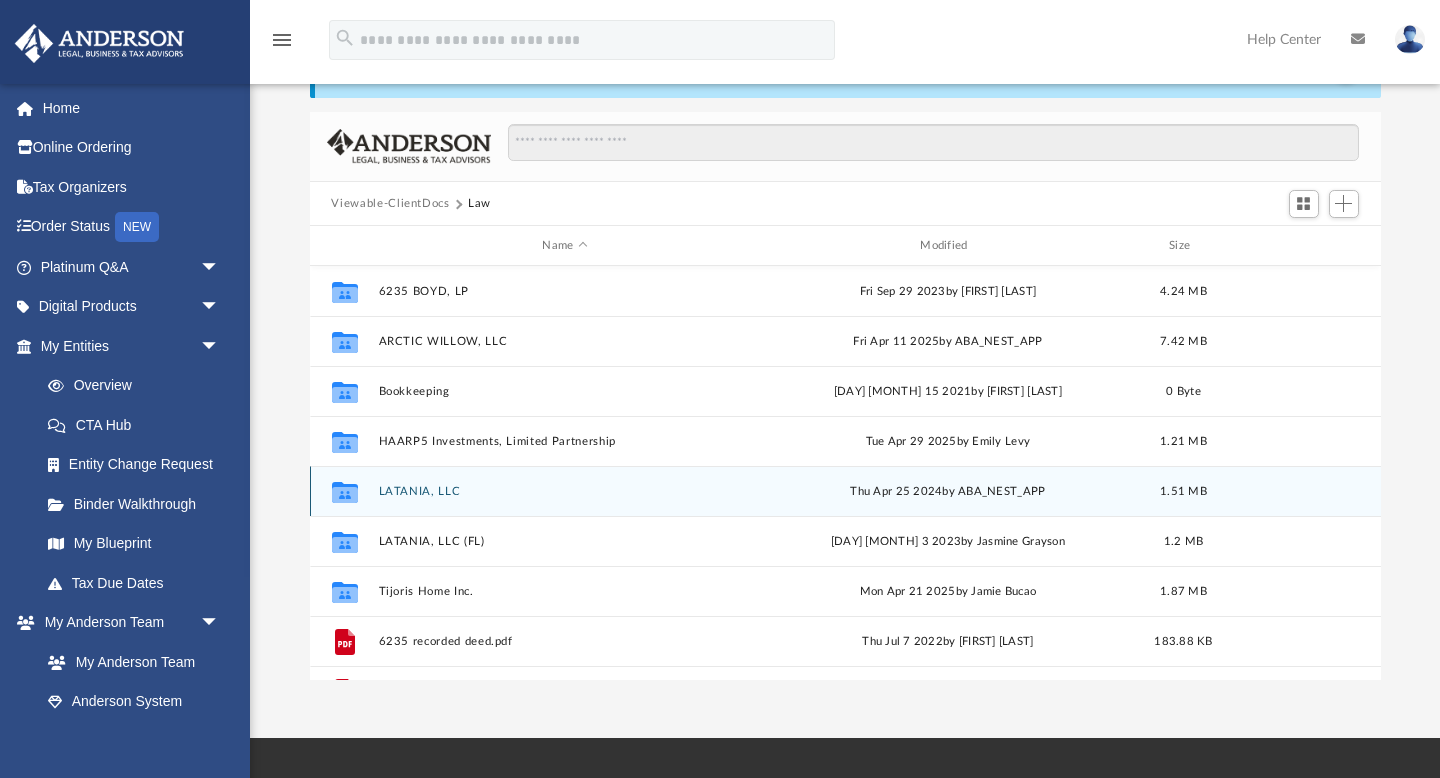click on "LATANIA, LLC" at bounding box center [565, 491] 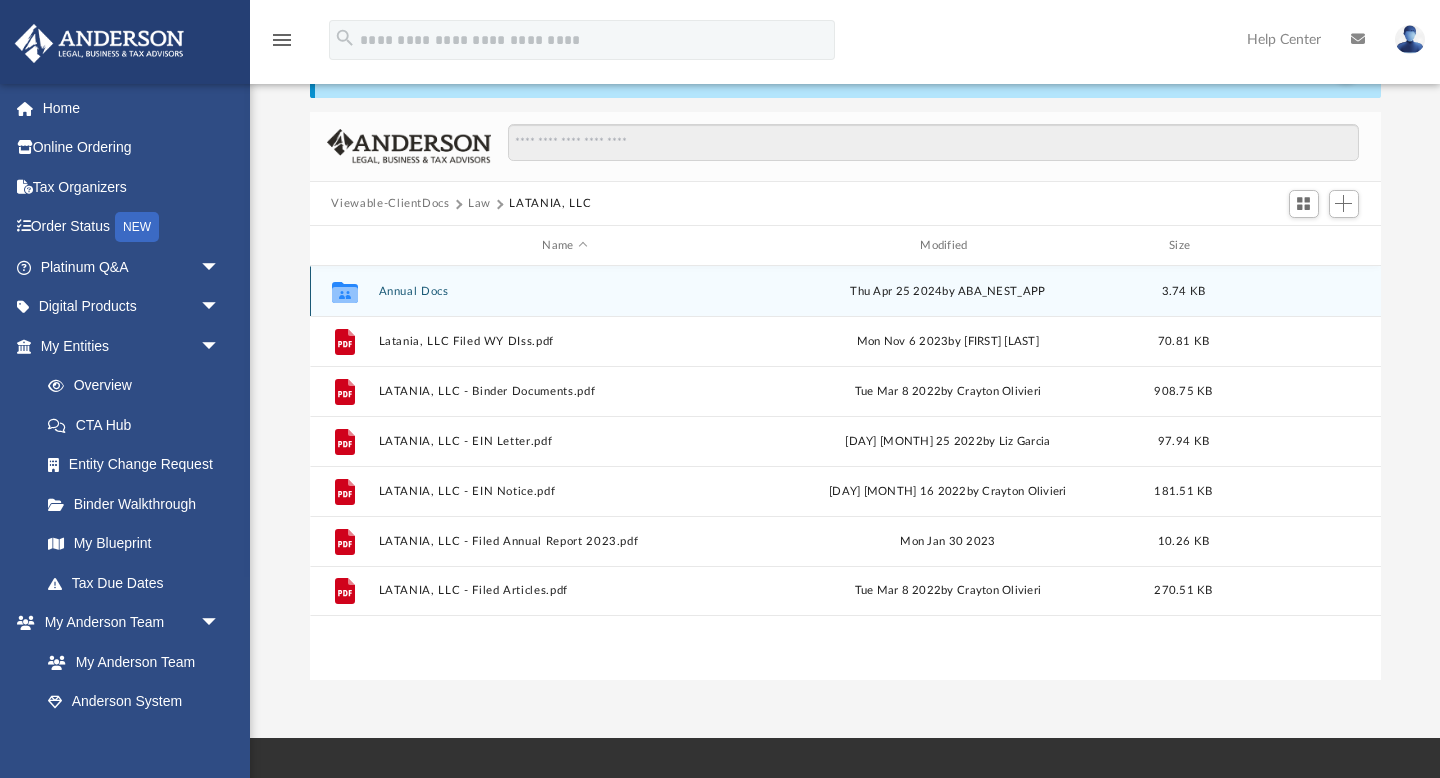 click on "Annual Docs" at bounding box center [565, 291] 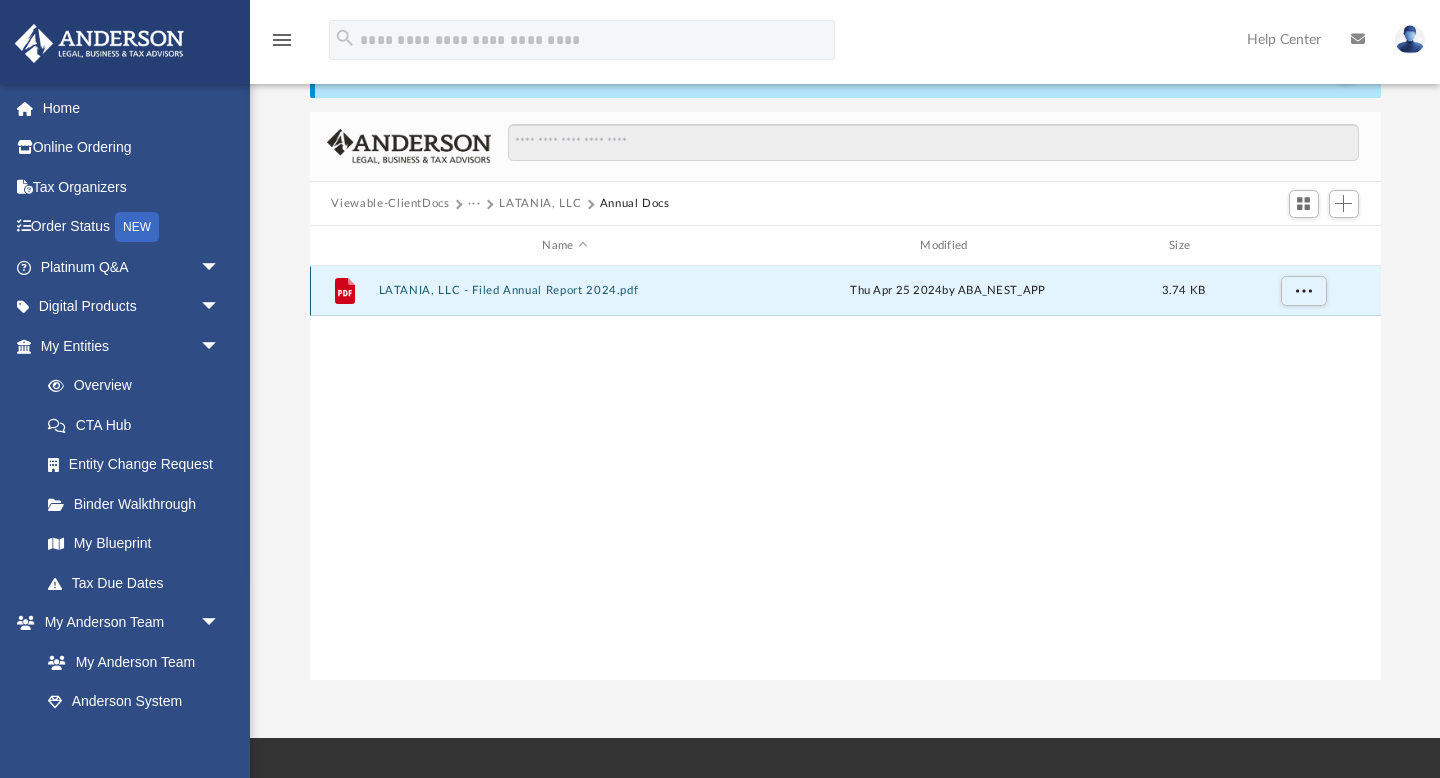click on "LATANIA, LLC - Filed Annual Report 2024.pdf" at bounding box center (565, 291) 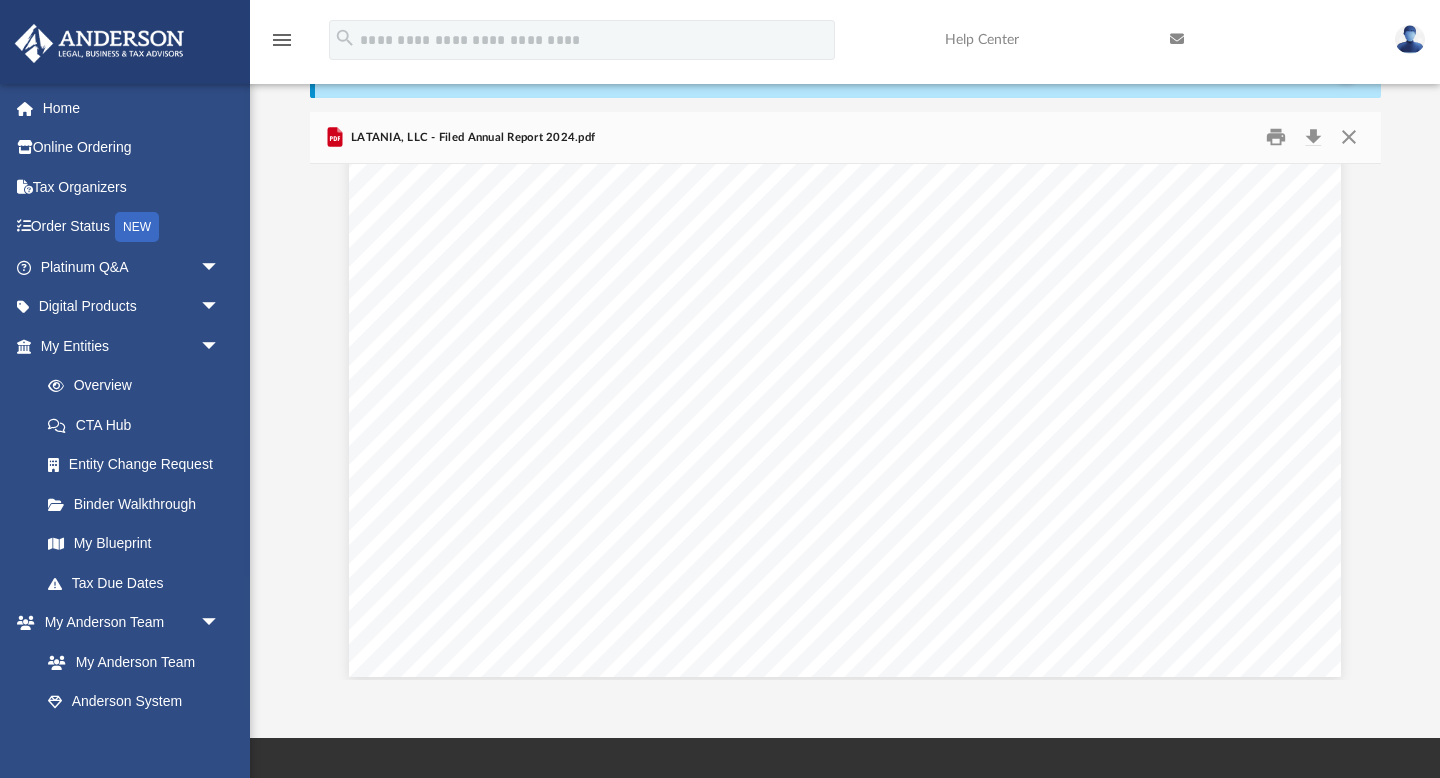 scroll, scrollTop: 833, scrollLeft: 0, axis: vertical 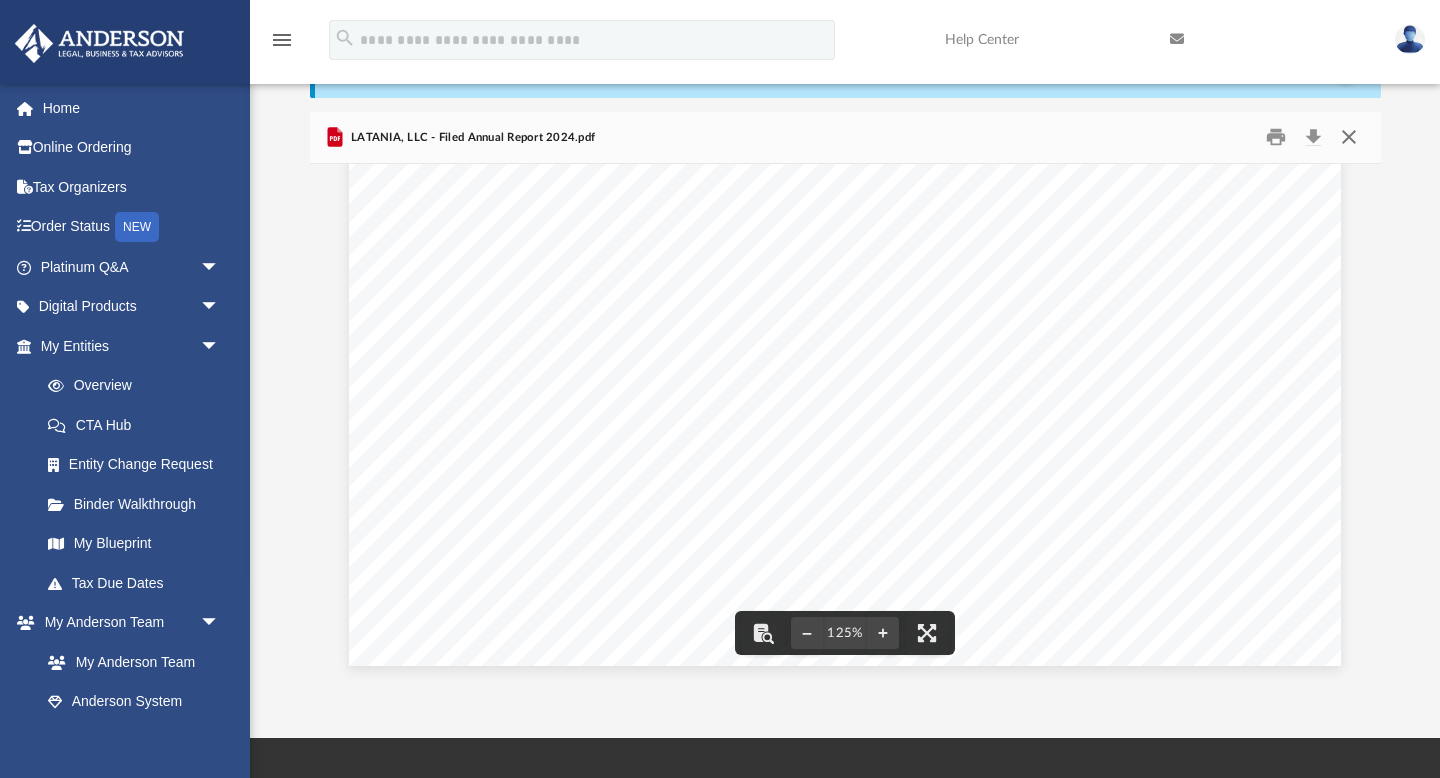 click at bounding box center [1349, 137] 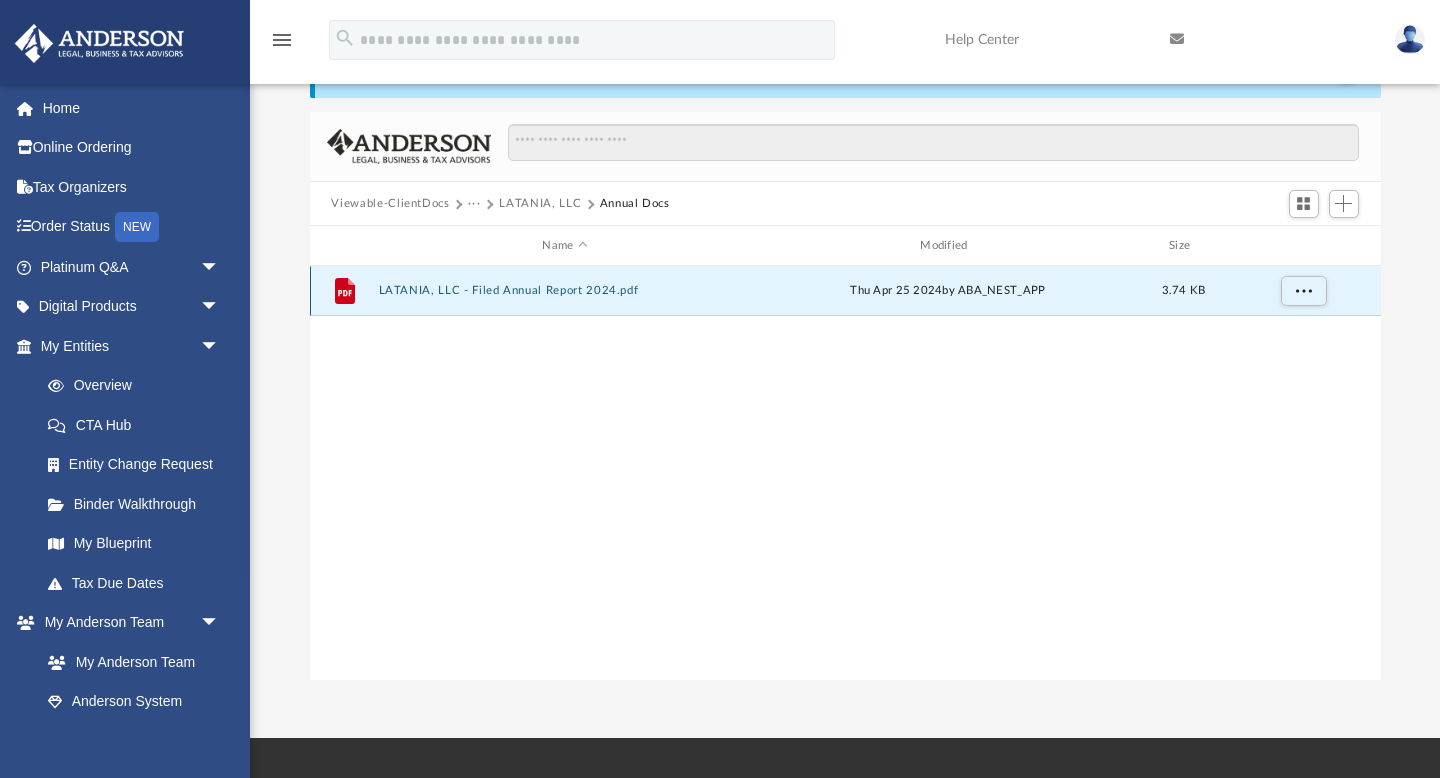 click on "LATANIA, LLC - Filed Annual Report 2024.pdf" at bounding box center (565, 291) 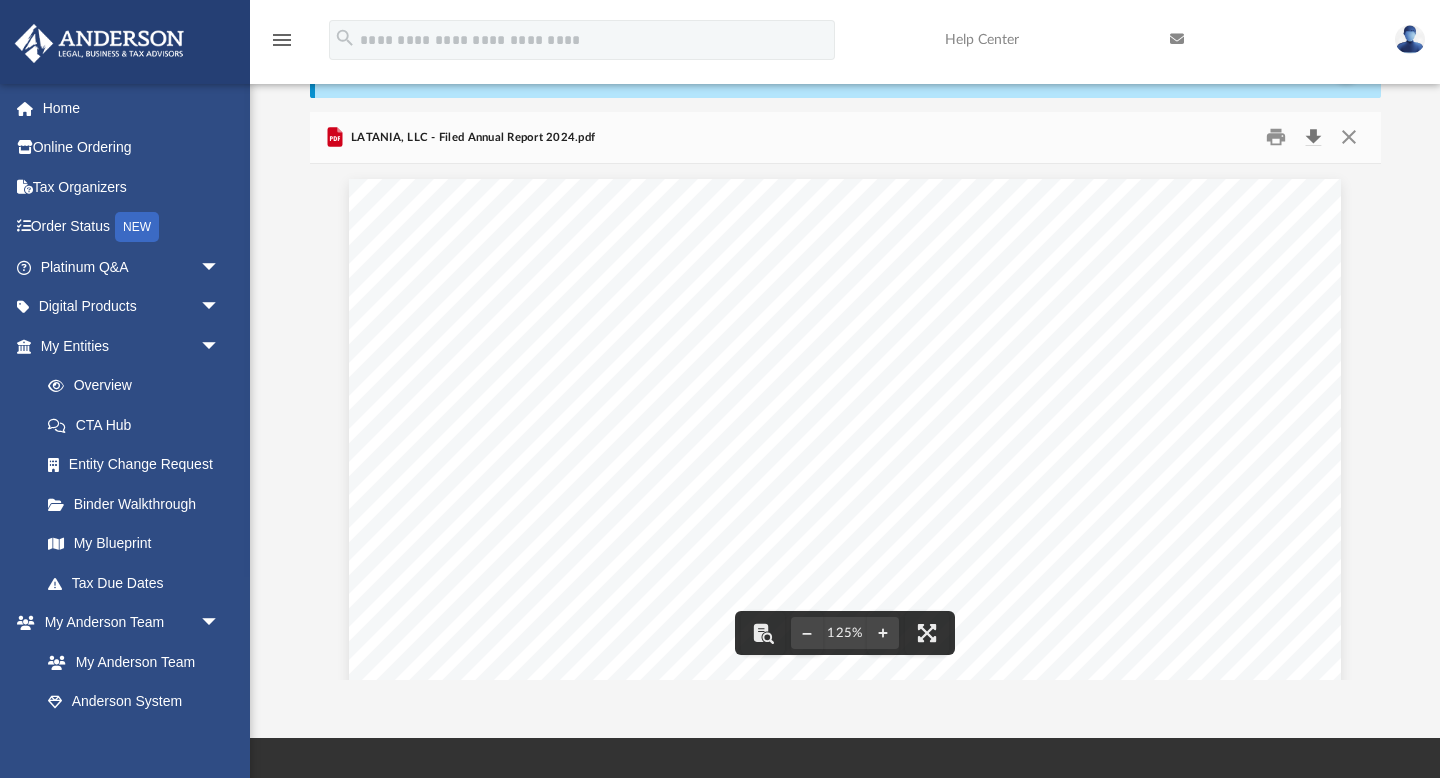 click at bounding box center (1314, 137) 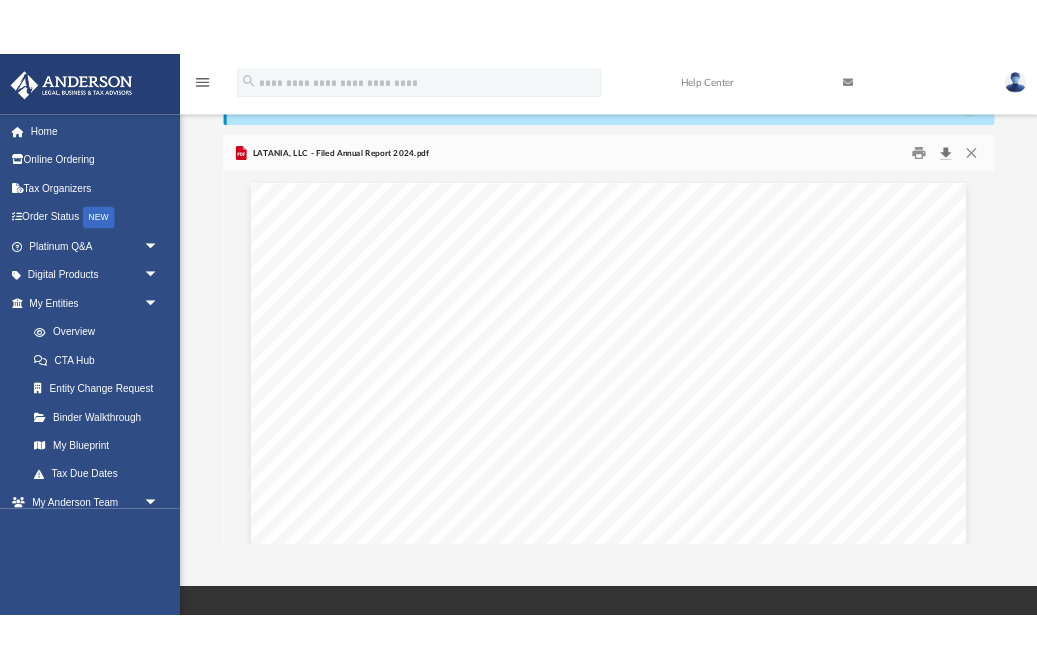scroll, scrollTop: 97, scrollLeft: 0, axis: vertical 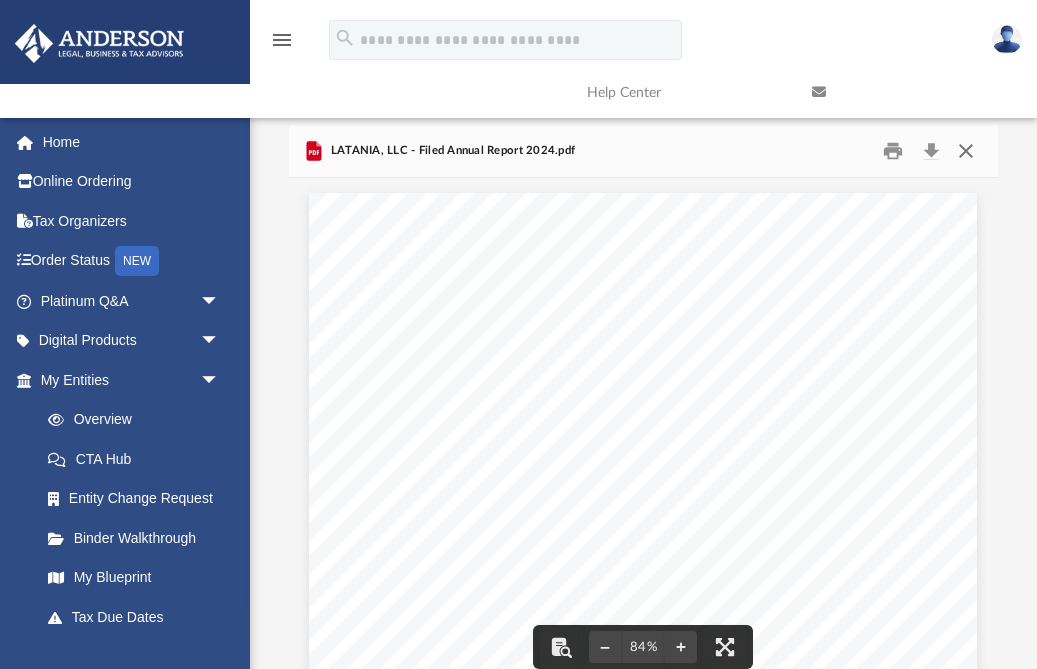 click at bounding box center (966, 151) 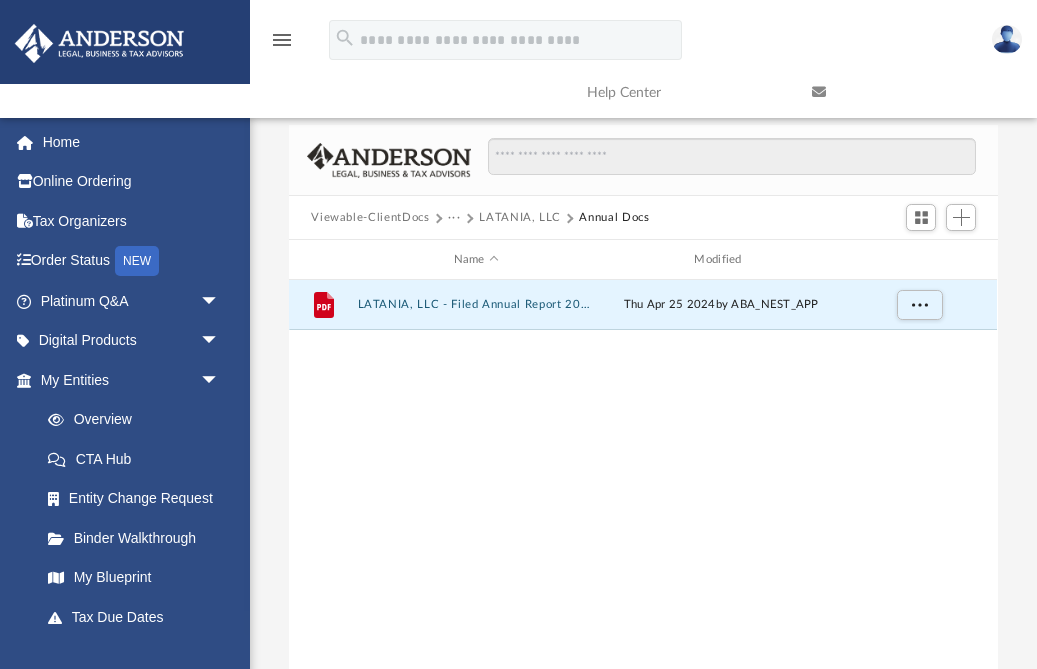 click on "LATANIA, LLC" at bounding box center (520, 218) 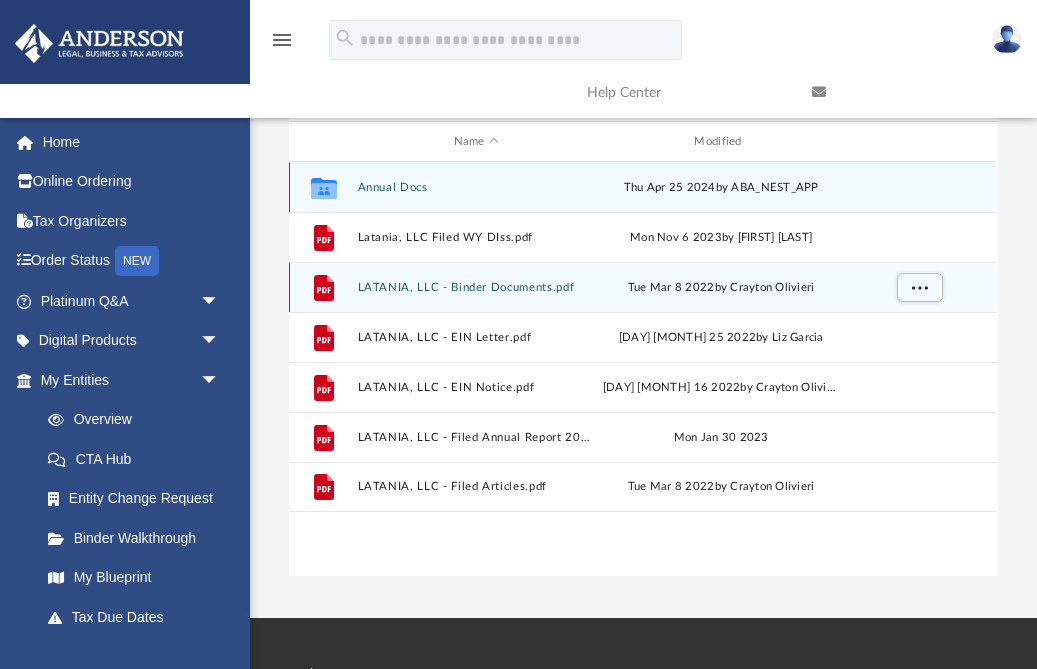 scroll, scrollTop: 221, scrollLeft: 0, axis: vertical 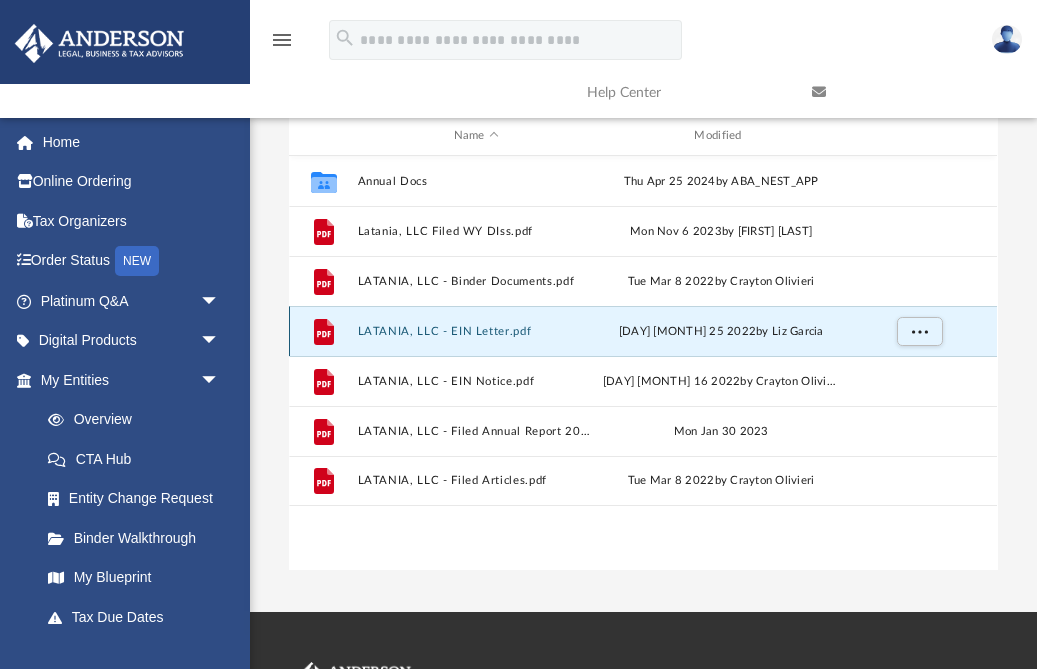 click on "LATANIA, LLC - EIN Letter.pdf" at bounding box center [476, 331] 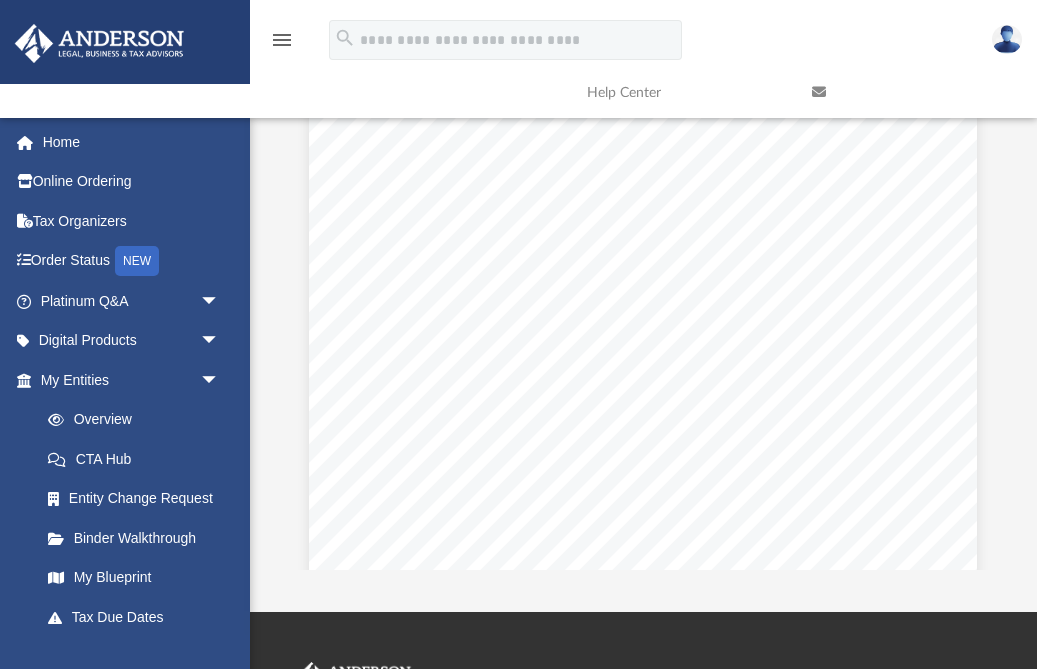 scroll, scrollTop: 0, scrollLeft: 0, axis: both 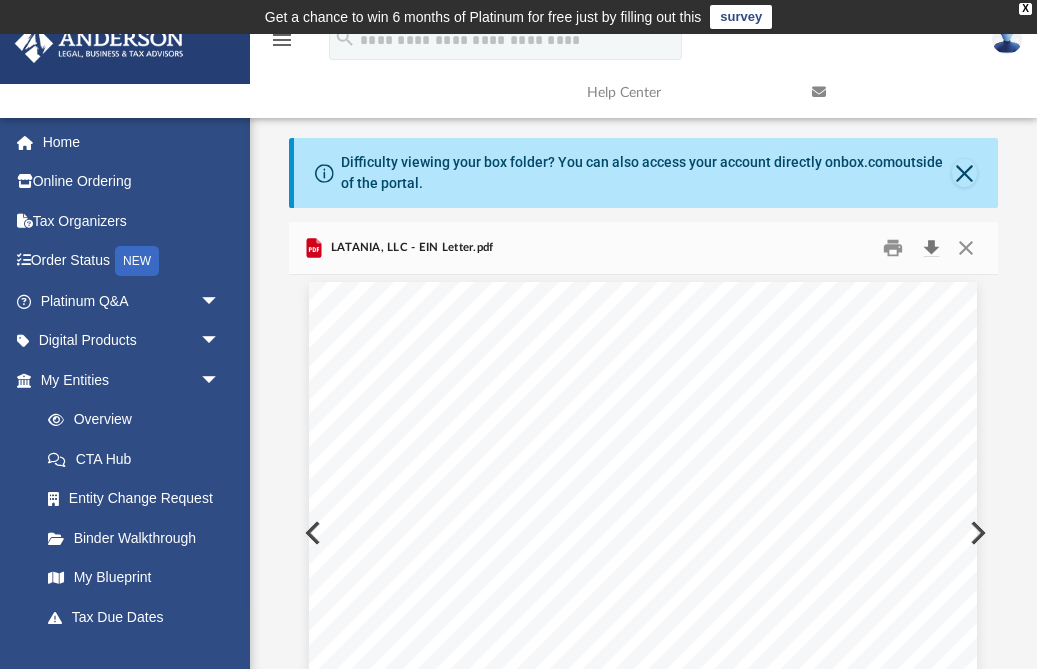 click at bounding box center (931, 248) 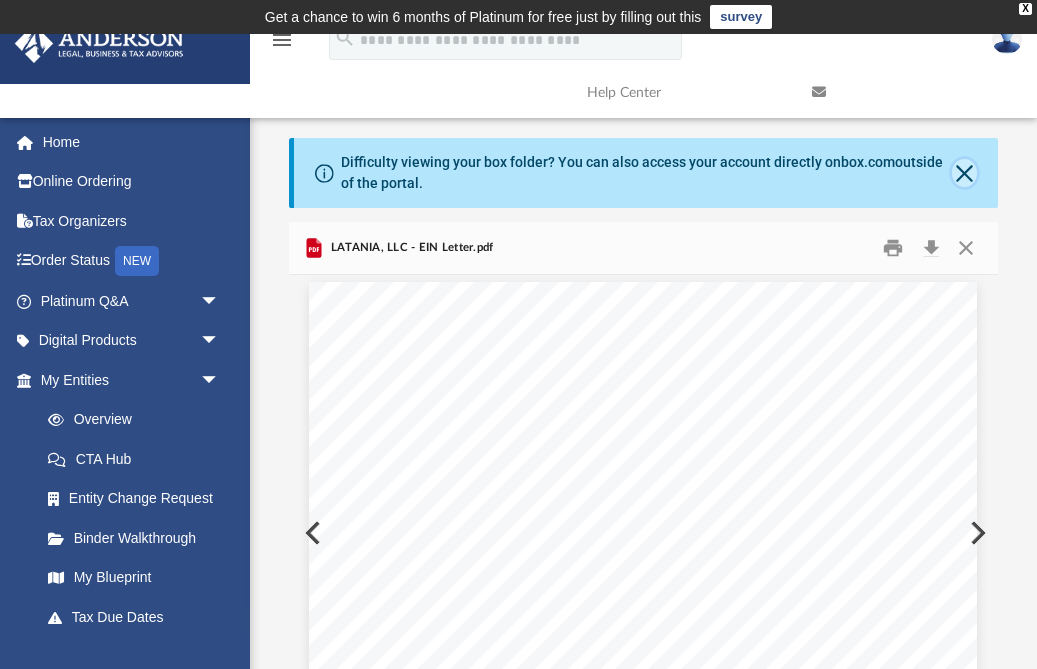 click 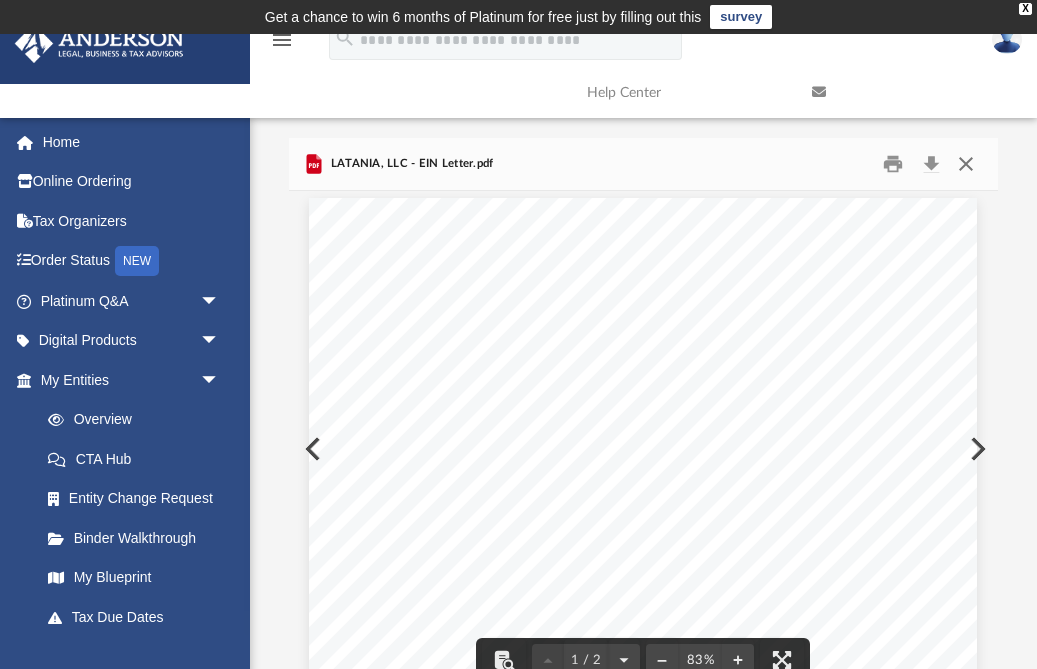 click at bounding box center [966, 164] 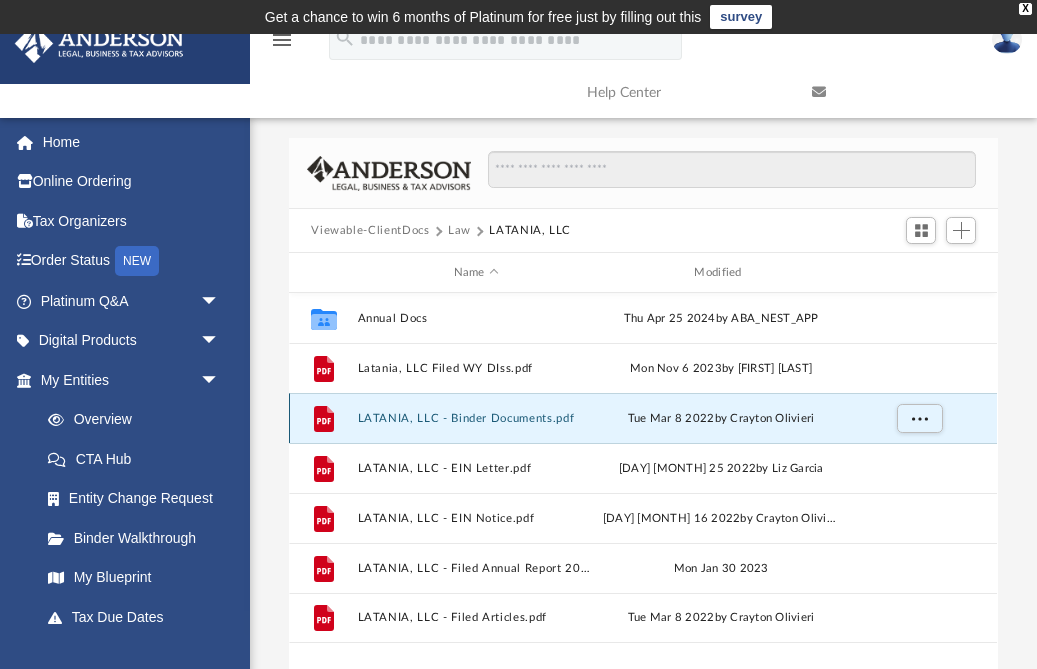 click on "LATANIA, LLC - Binder Documents.pdf" at bounding box center [476, 418] 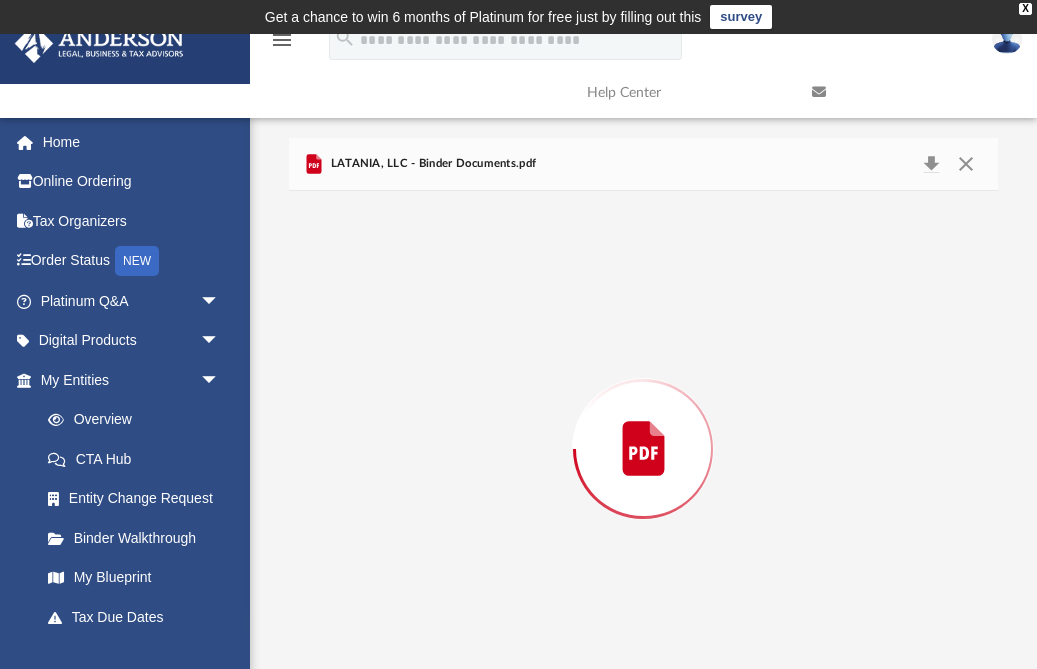 scroll, scrollTop: 38, scrollLeft: 0, axis: vertical 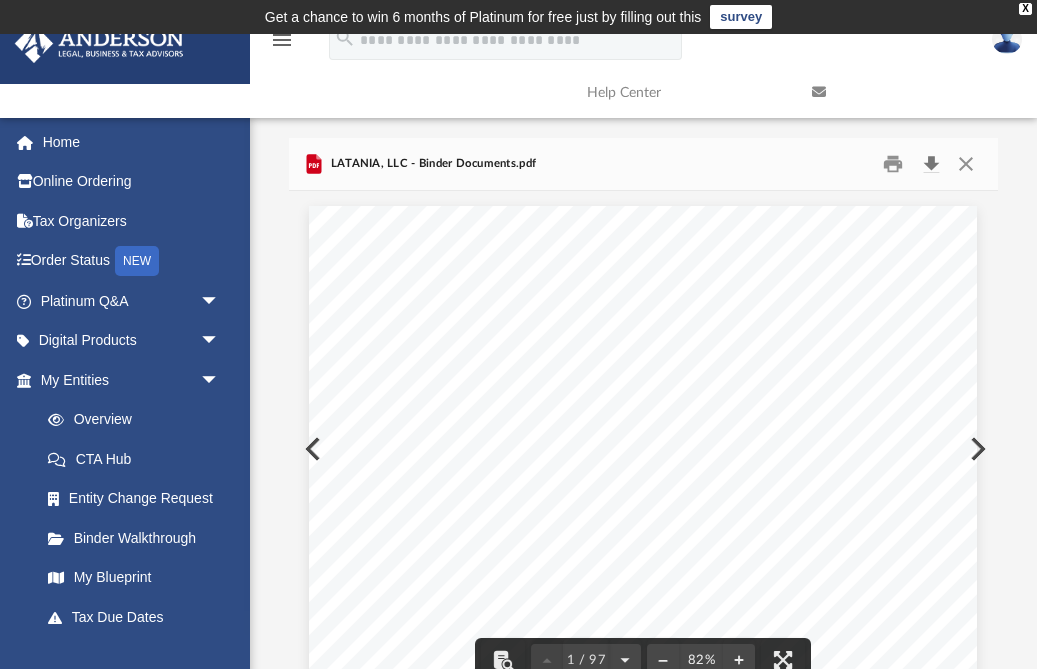 click at bounding box center [931, 164] 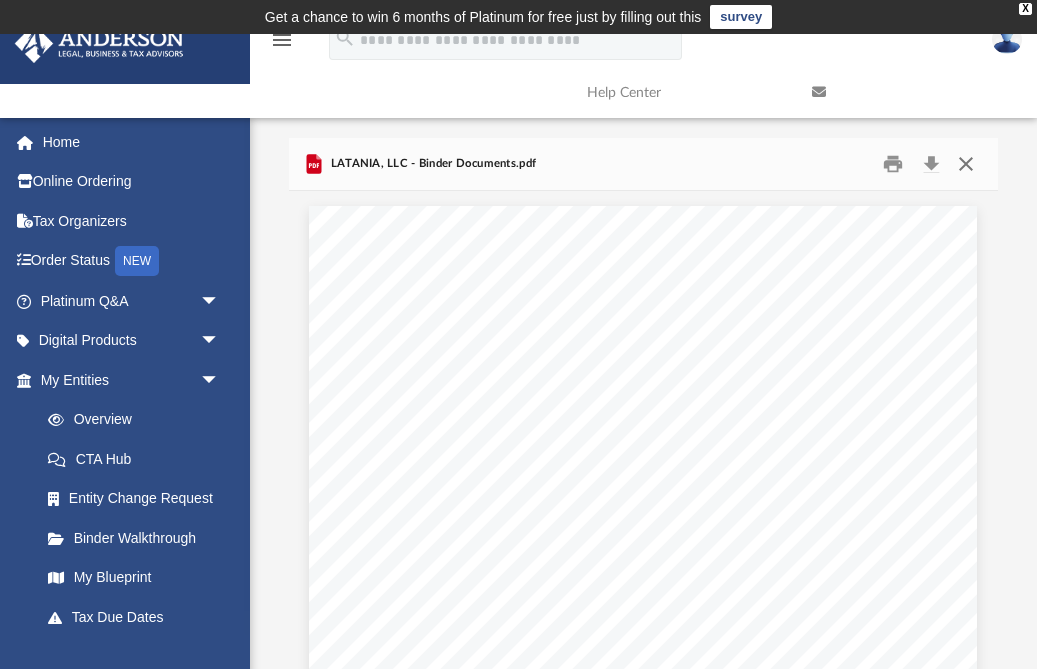 click at bounding box center (966, 164) 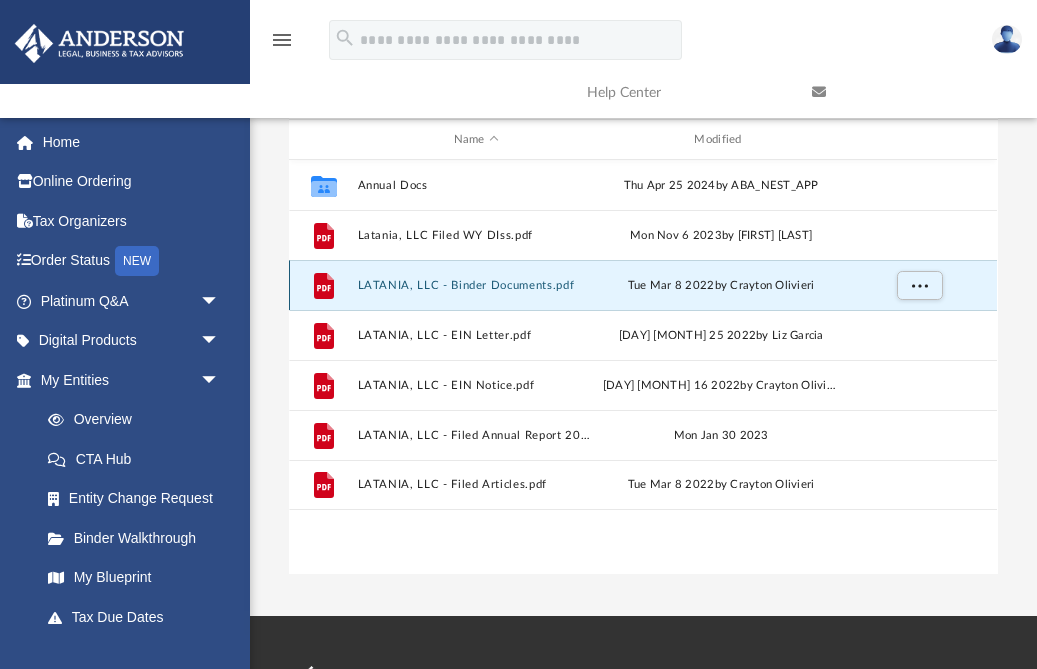 scroll, scrollTop: 139, scrollLeft: 0, axis: vertical 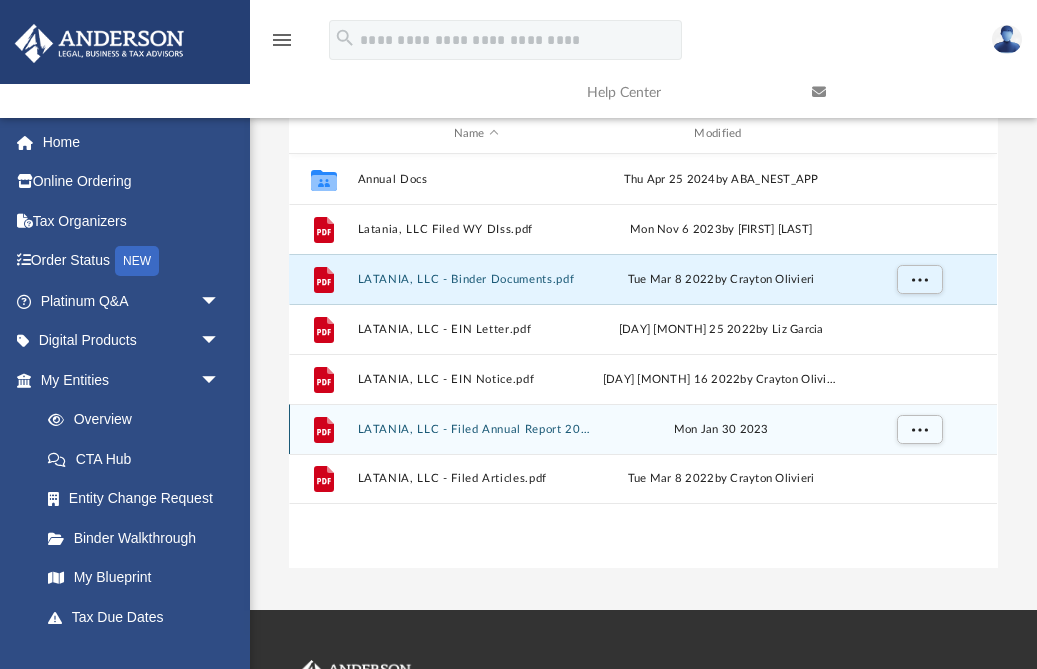 click on "LATANIA, LLC - Filed Annual  Report 2023.pdf" at bounding box center [476, 429] 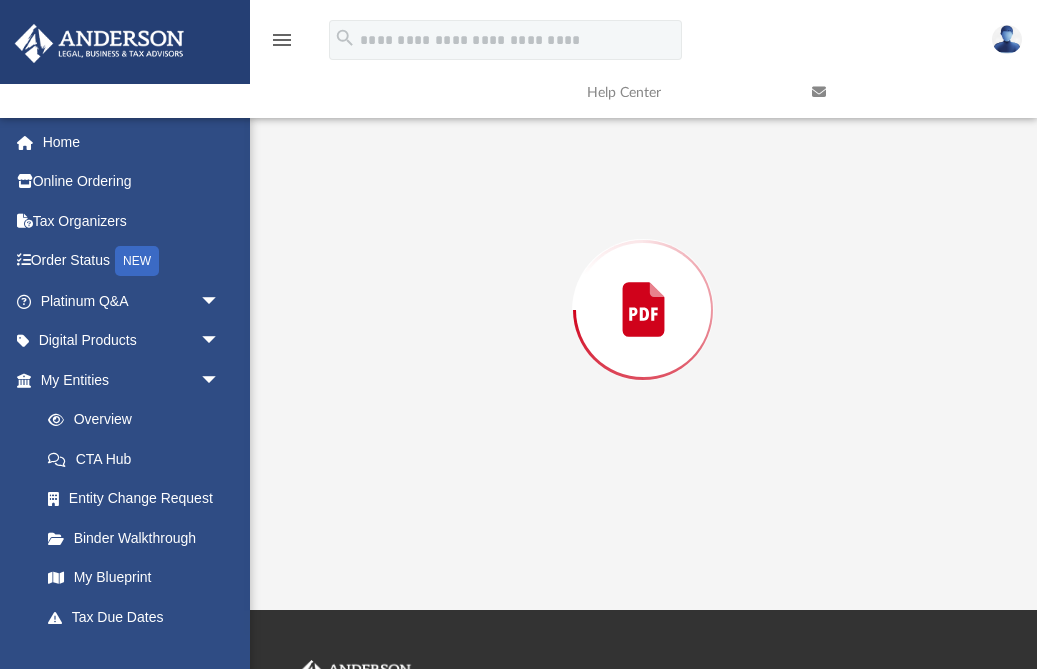 scroll, scrollTop: 138, scrollLeft: 0, axis: vertical 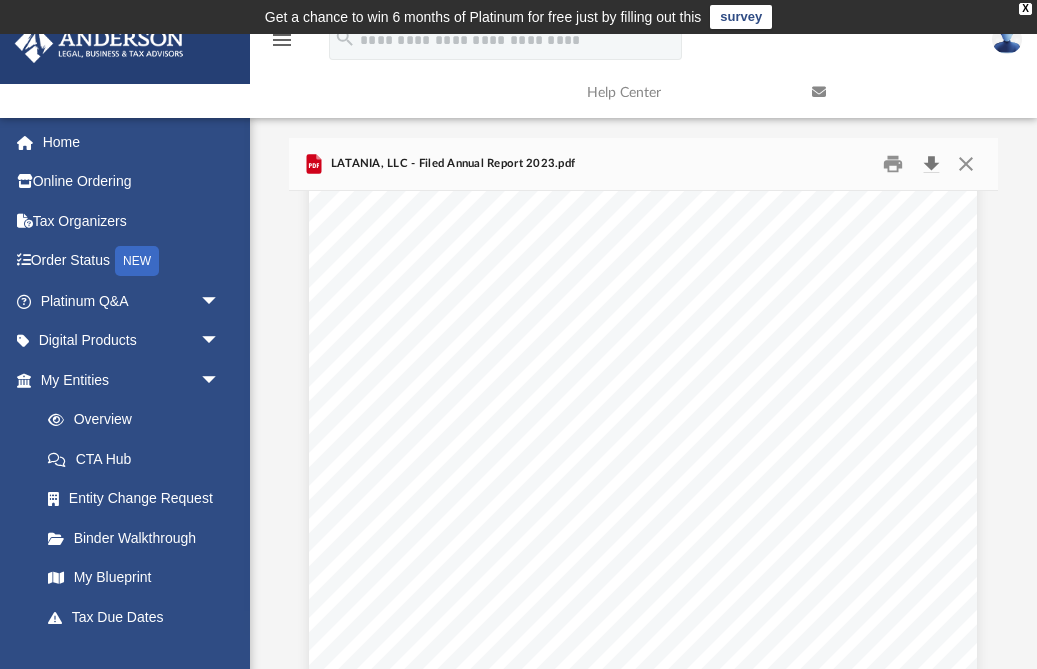 click at bounding box center [931, 164] 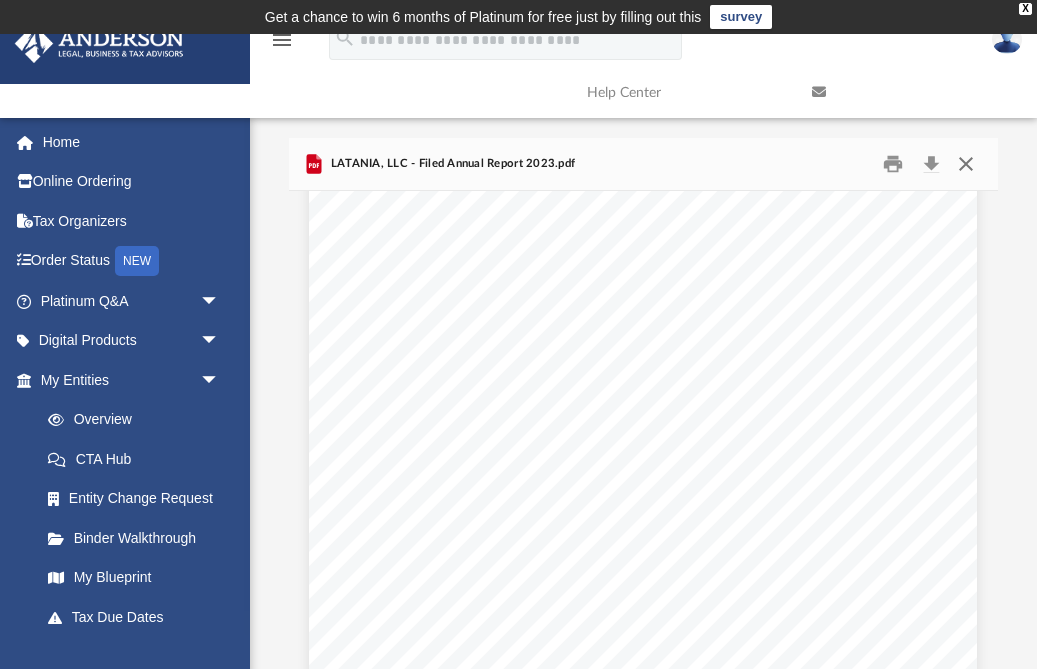 click at bounding box center [966, 164] 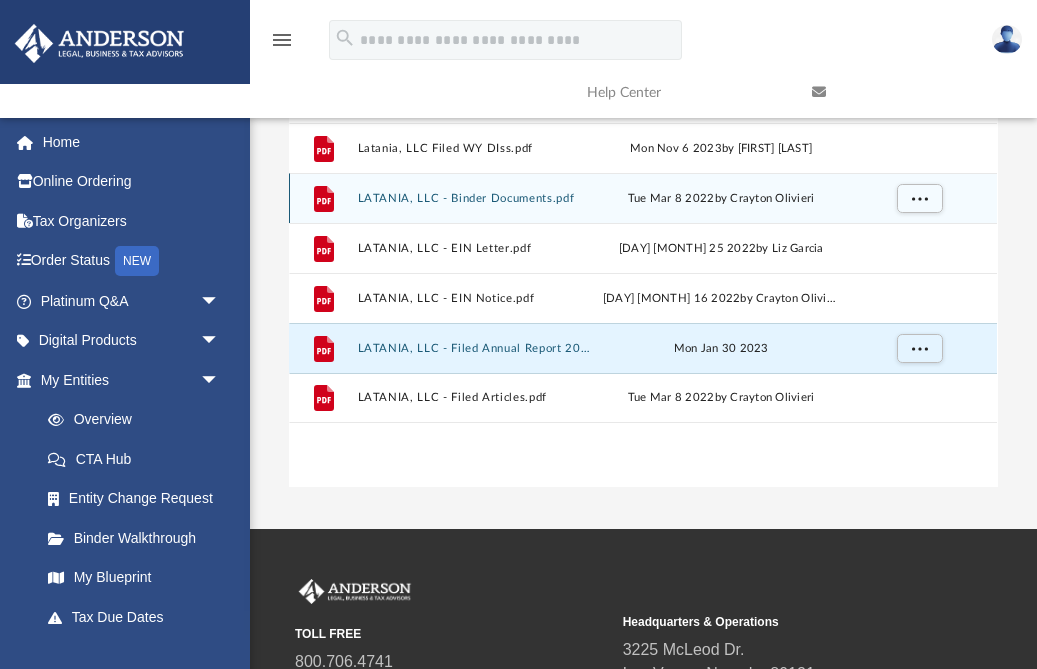 scroll, scrollTop: 231, scrollLeft: 0, axis: vertical 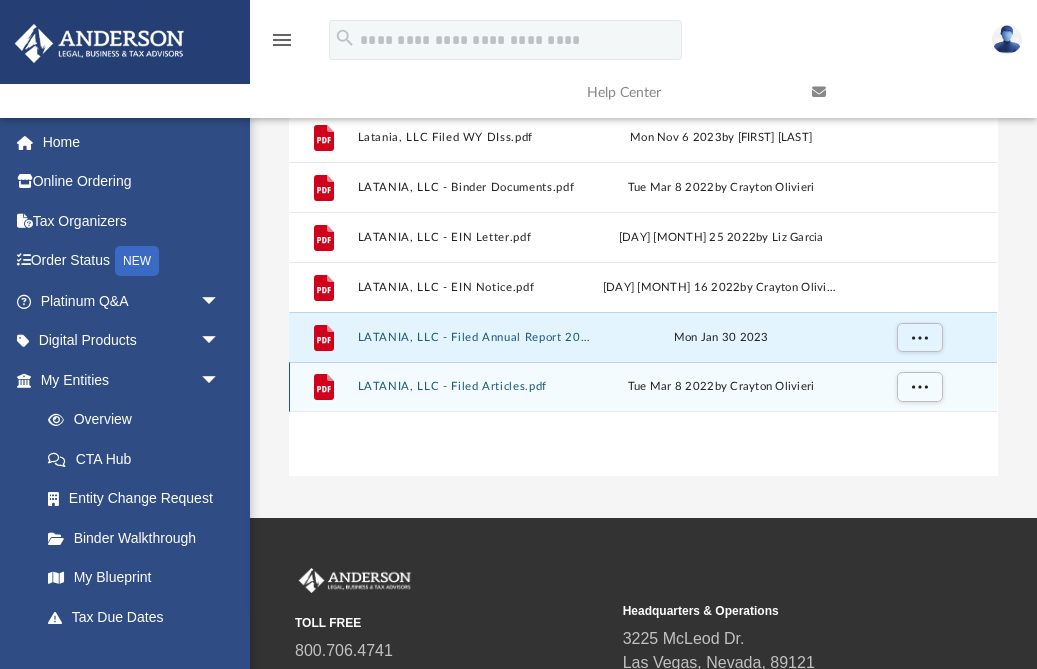 click on "LATANIA, LLC - Filed Articles.pdf" at bounding box center (476, 386) 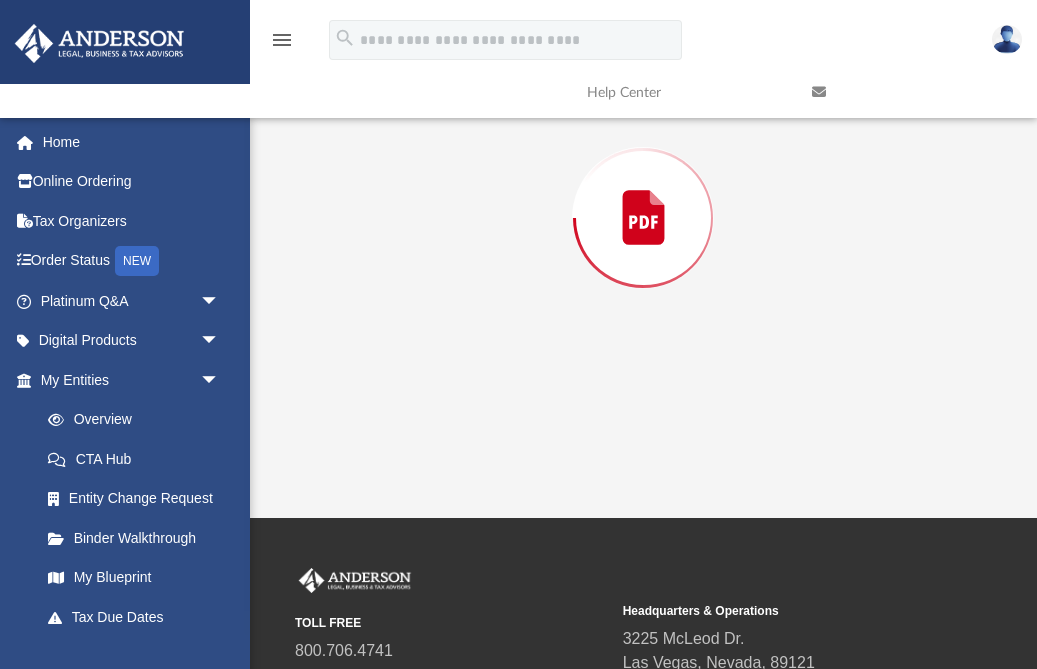 scroll, scrollTop: 138, scrollLeft: 0, axis: vertical 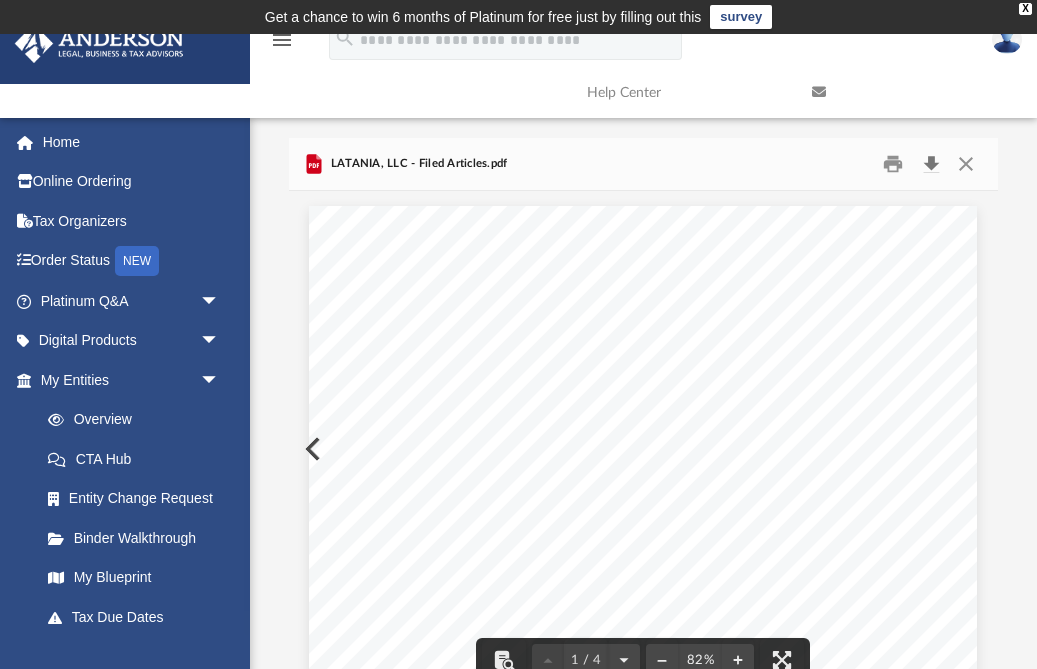 click at bounding box center [931, 164] 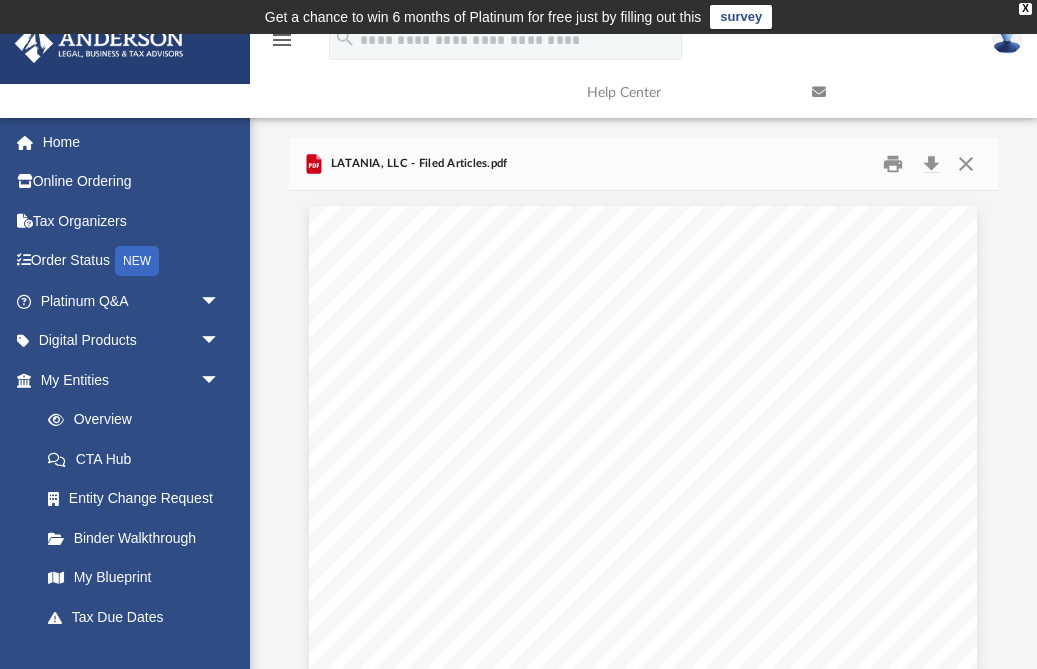 click on "menu
search
Site Menu		            	 add
[EMAIL]
My Profile
Reset Password
Logout
Help Center" at bounding box center (518, 66) 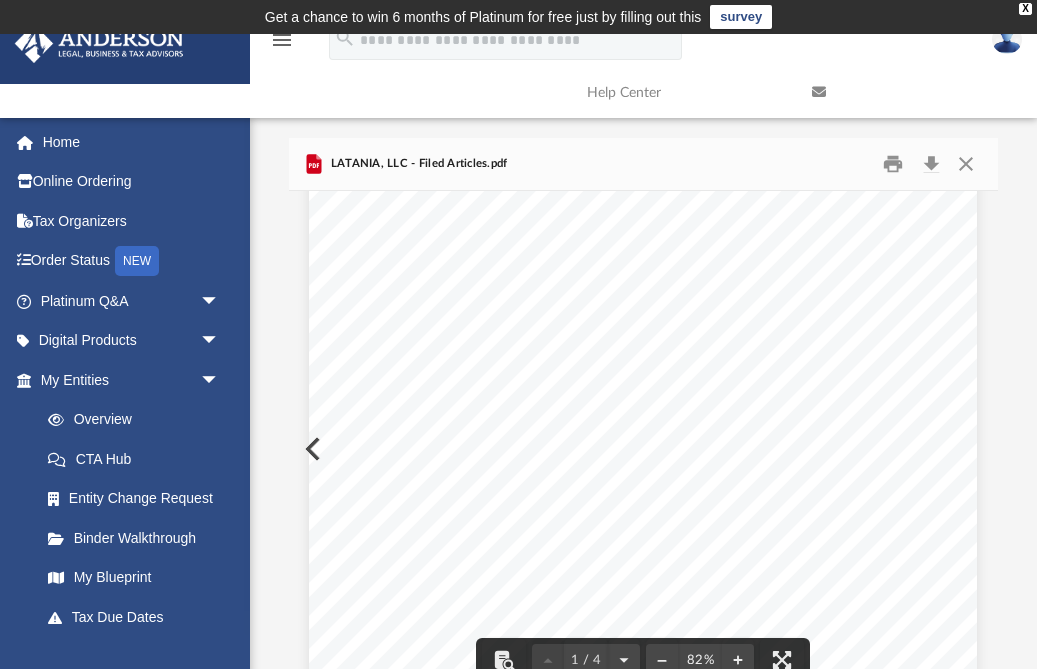 scroll, scrollTop: 0, scrollLeft: 0, axis: both 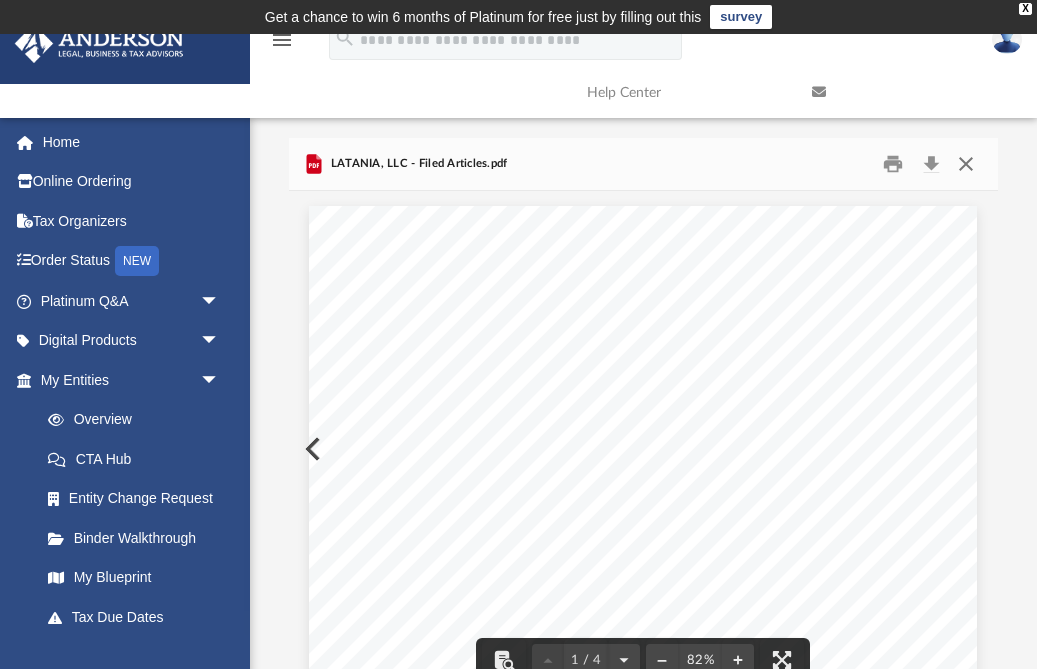click at bounding box center [966, 164] 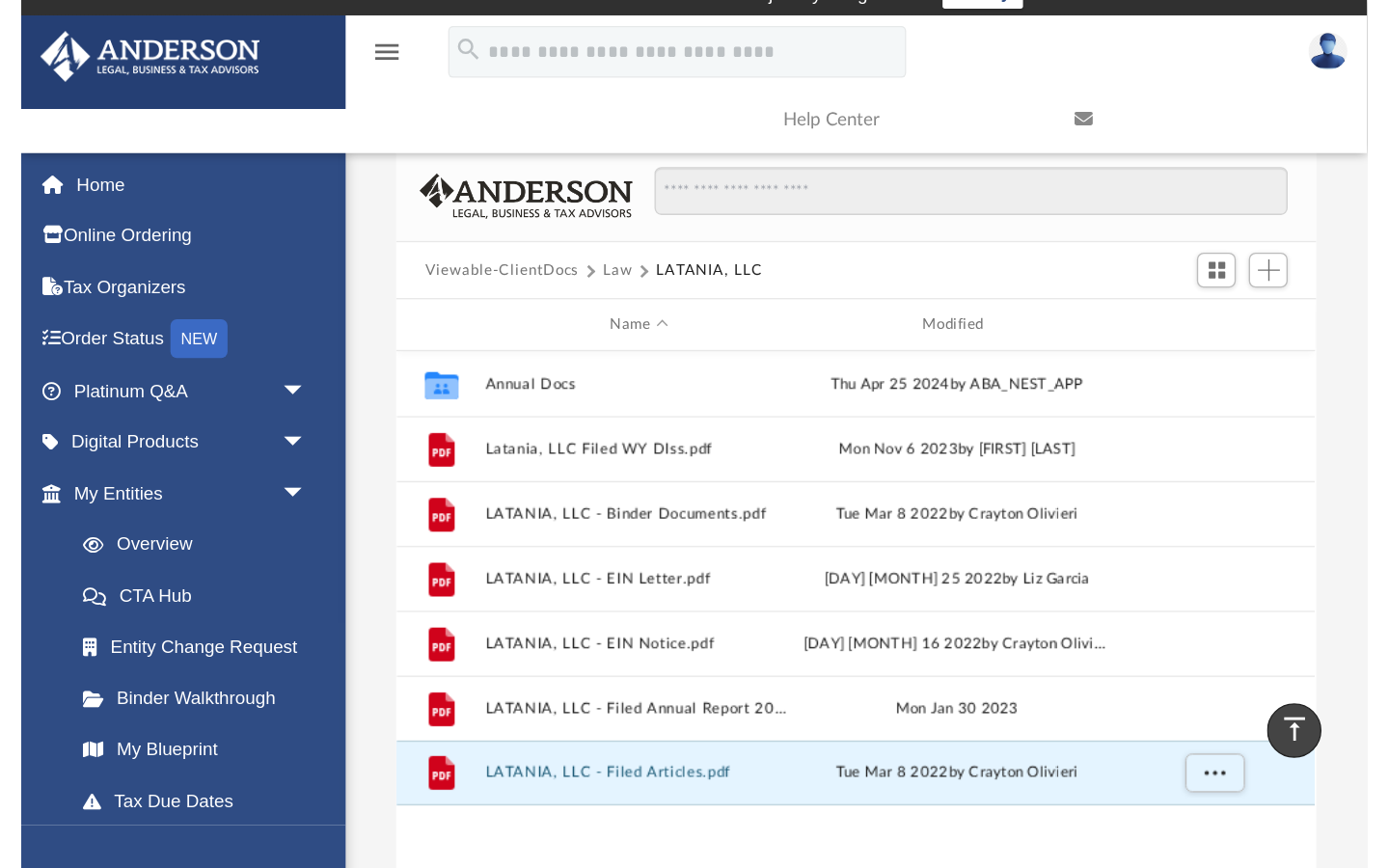 scroll, scrollTop: 0, scrollLeft: 0, axis: both 